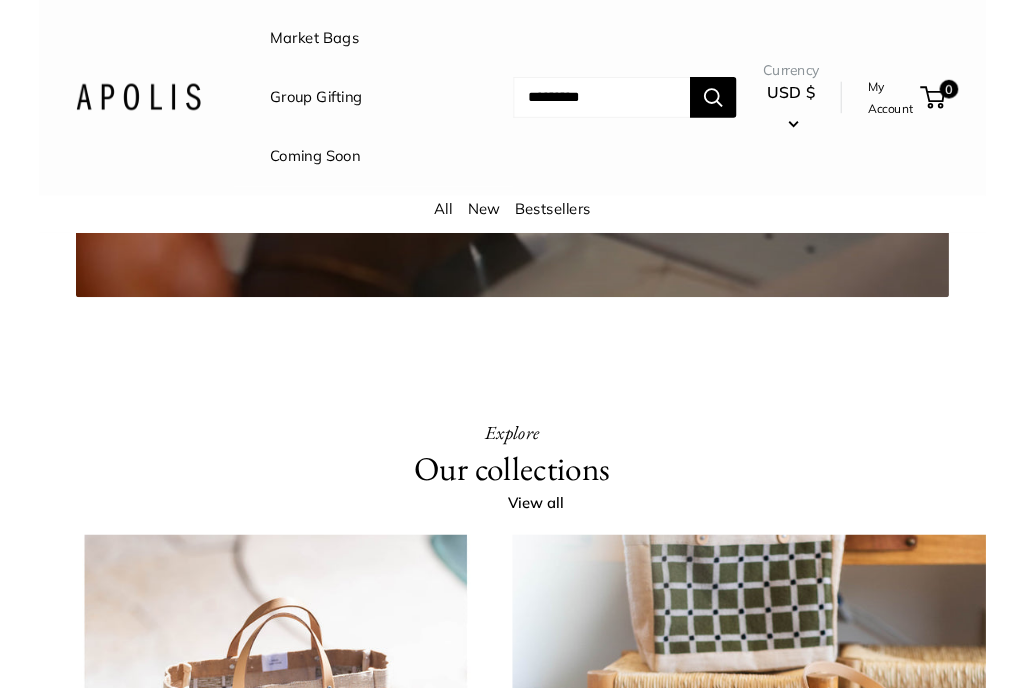 scroll, scrollTop: 3278, scrollLeft: 0, axis: vertical 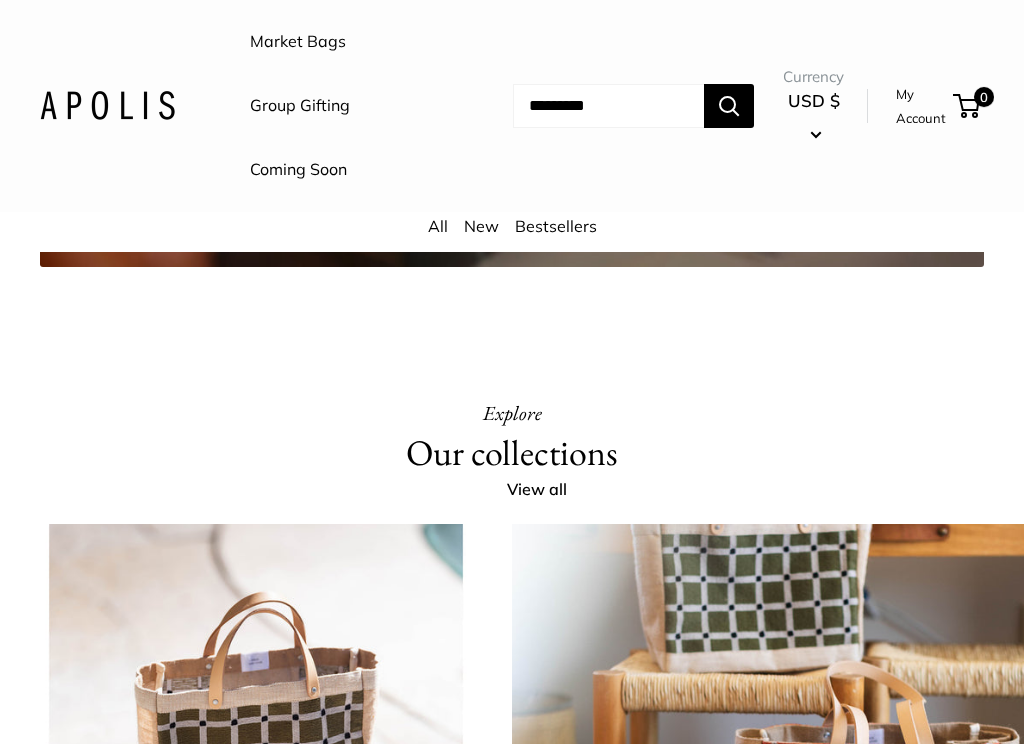 click on "New" at bounding box center [481, 226] 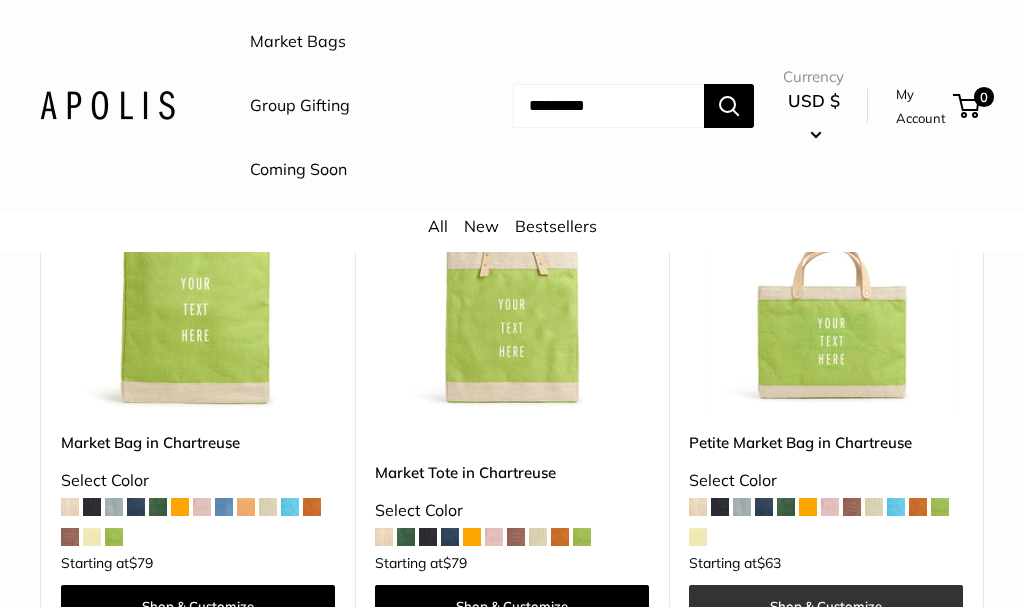 scroll, scrollTop: 366, scrollLeft: 0, axis: vertical 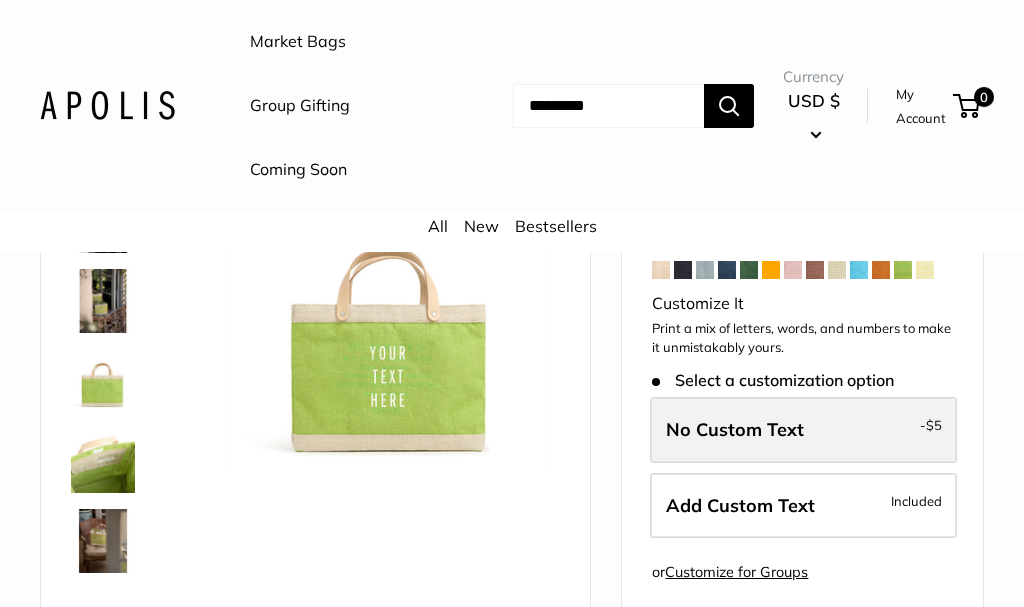 click on "No Custom Text
- $5" at bounding box center (803, 430) 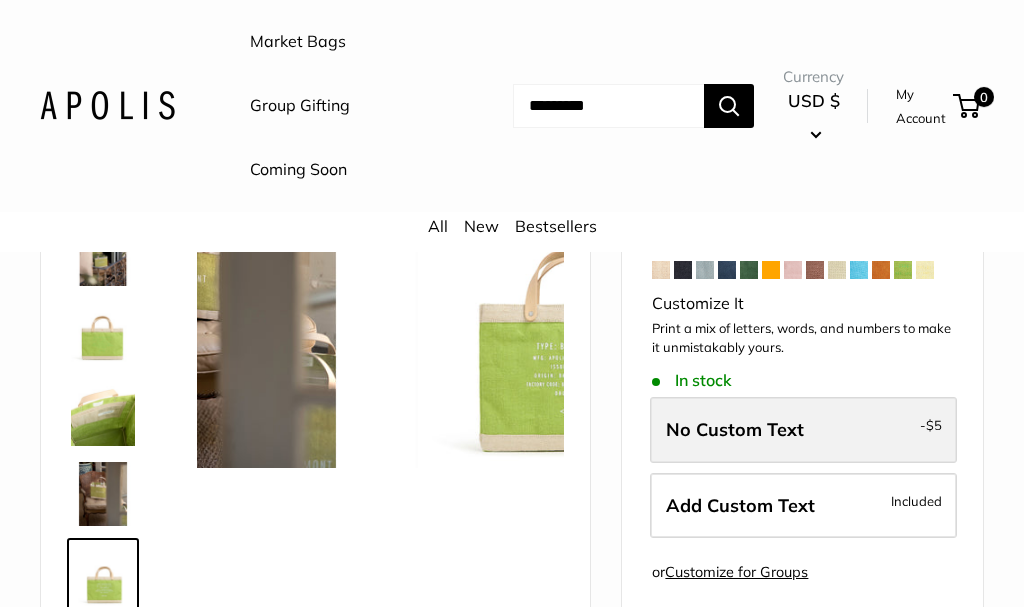 scroll, scrollTop: 48, scrollLeft: 0, axis: vertical 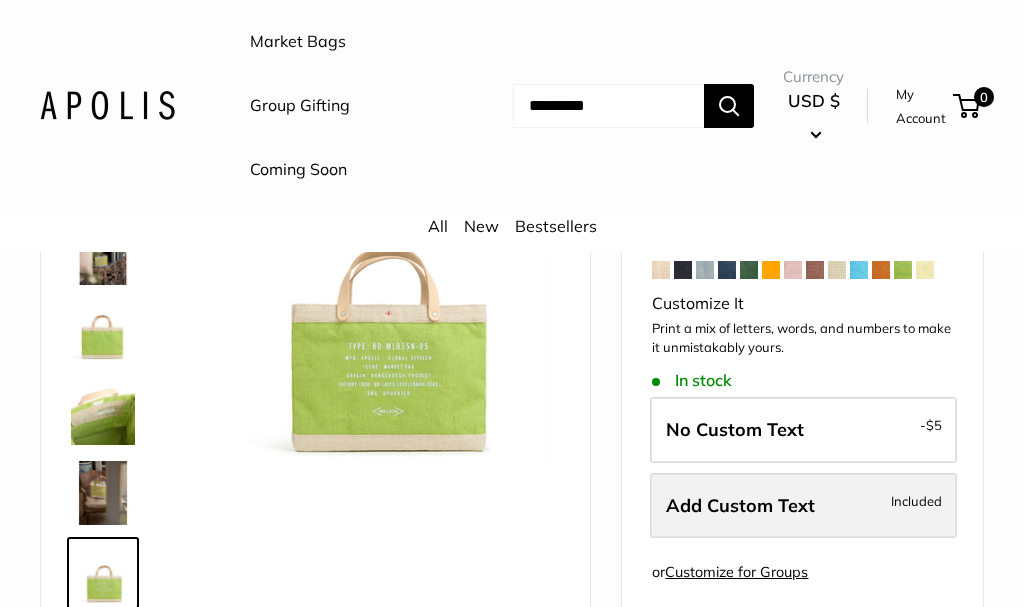click on "Add Custom Text" at bounding box center [740, 505] 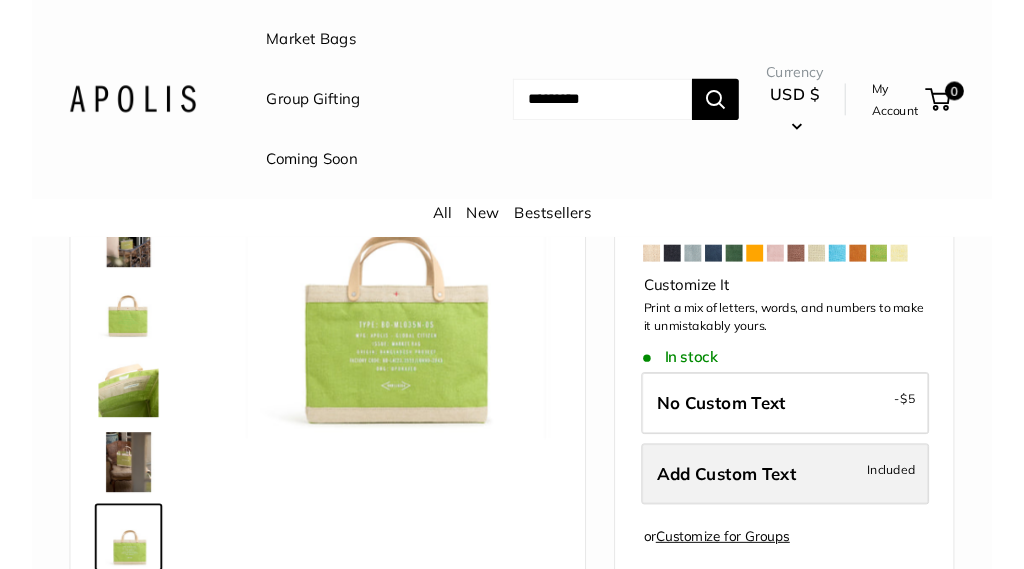 scroll, scrollTop: 0, scrollLeft: 0, axis: both 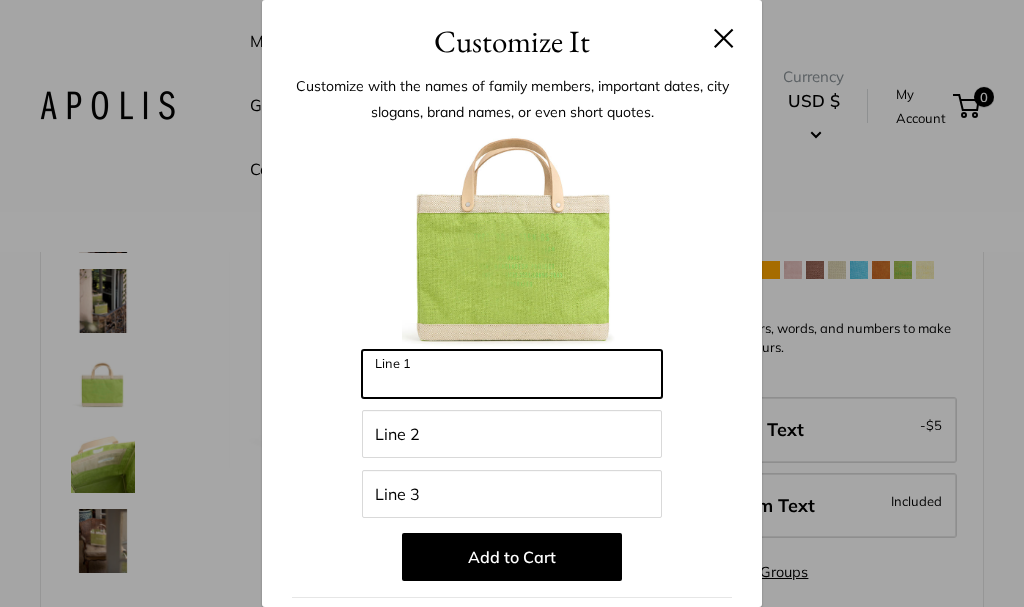 click on "Line 1" at bounding box center [512, 374] 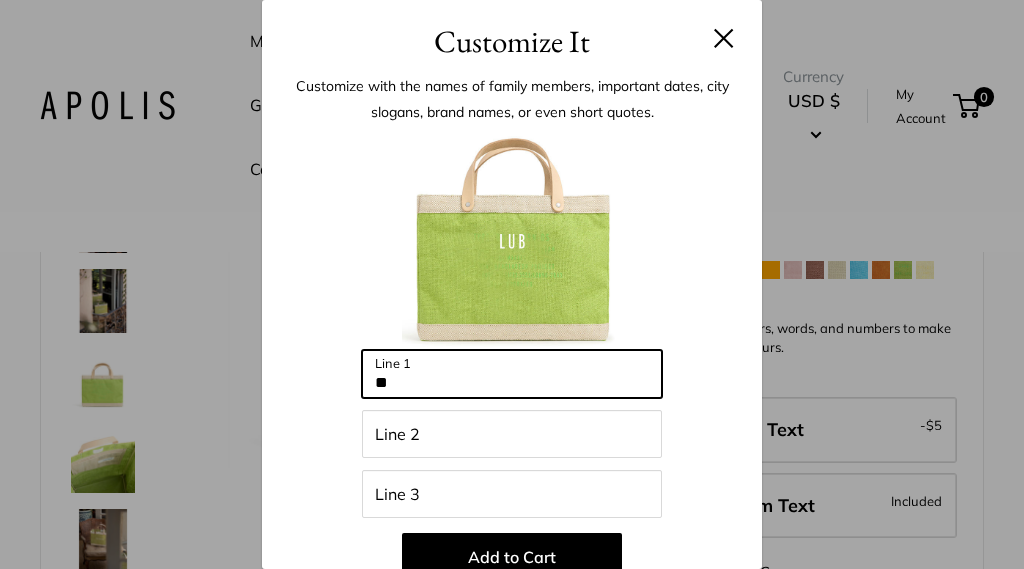type on "*" 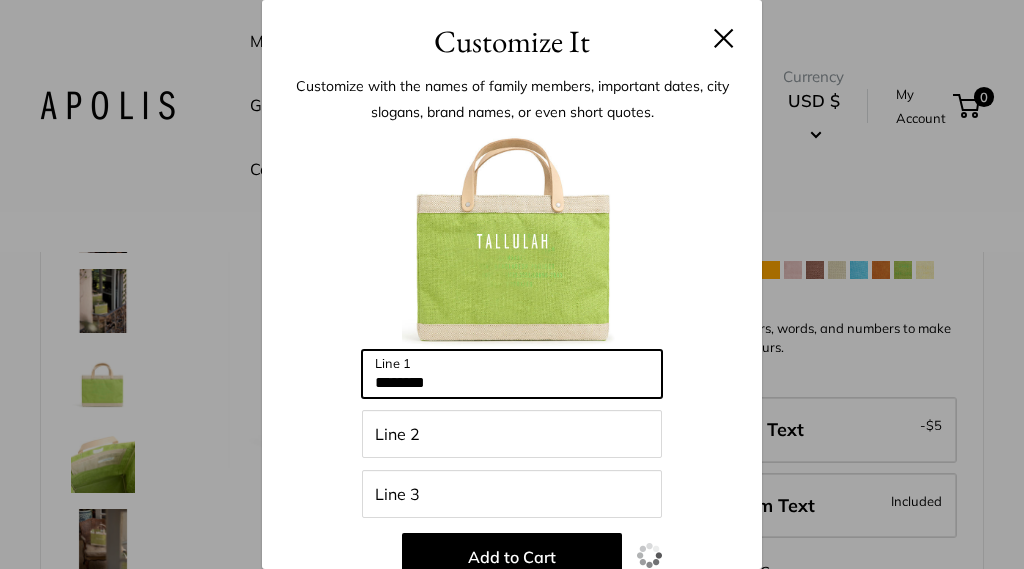 type on "********" 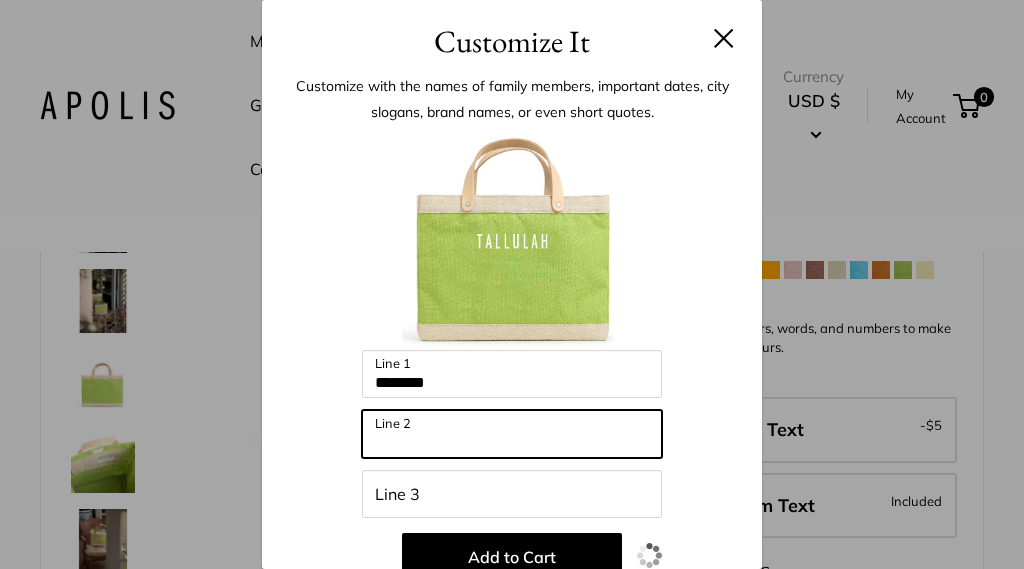 click on "Line 2" at bounding box center [512, 434] 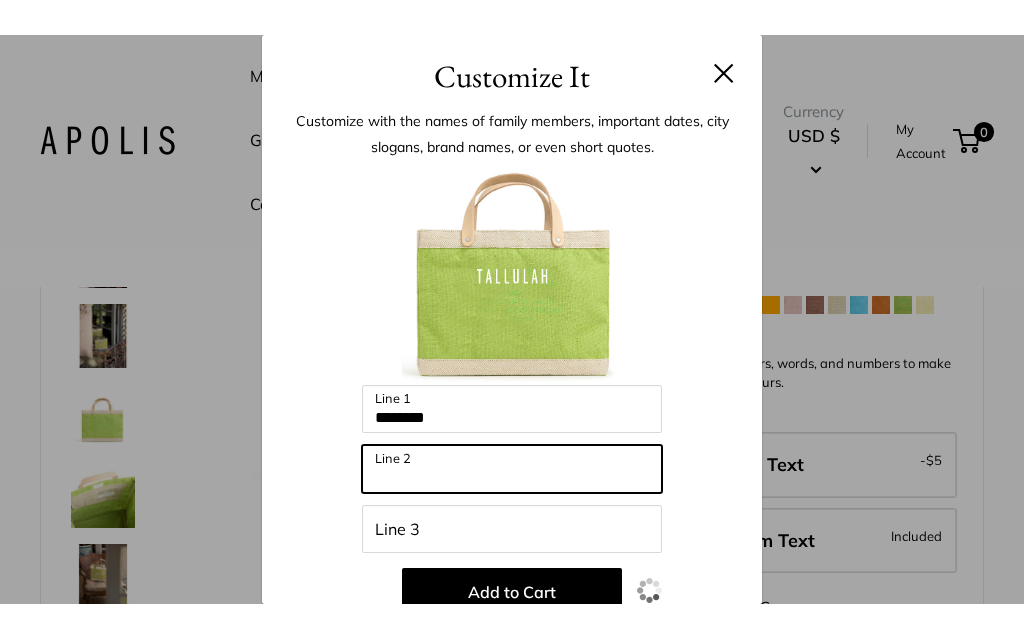 scroll, scrollTop: 222, scrollLeft: 0, axis: vertical 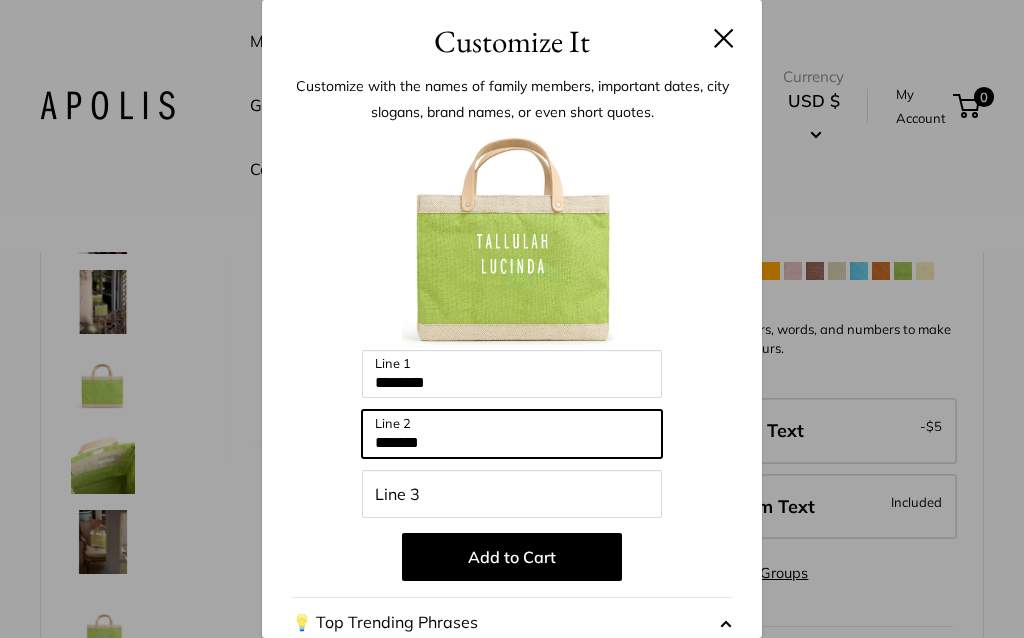 type on "*******" 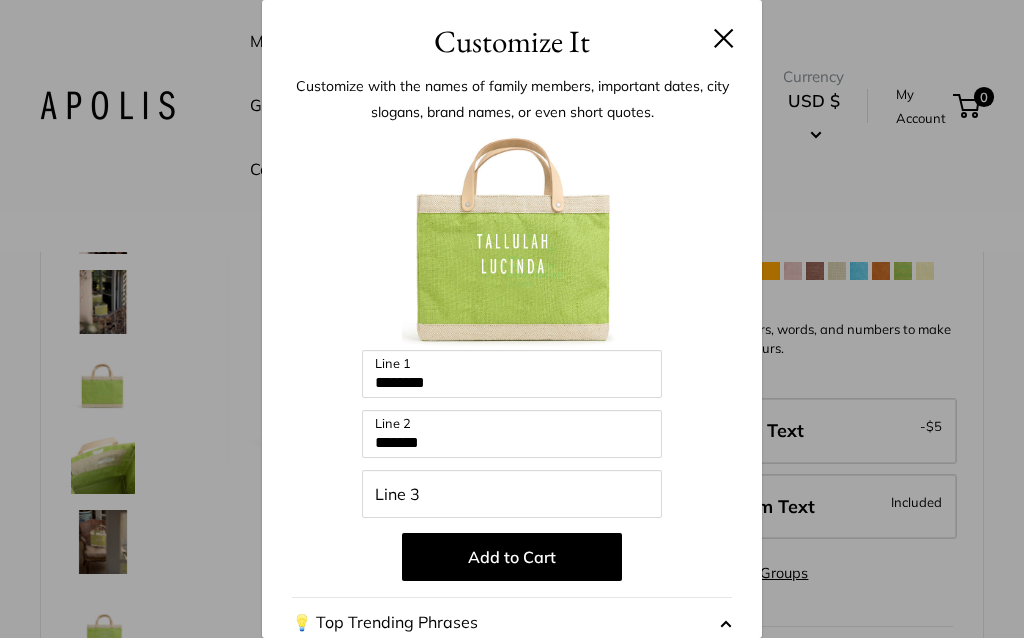 click on "Line 3" at bounding box center [512, 494] 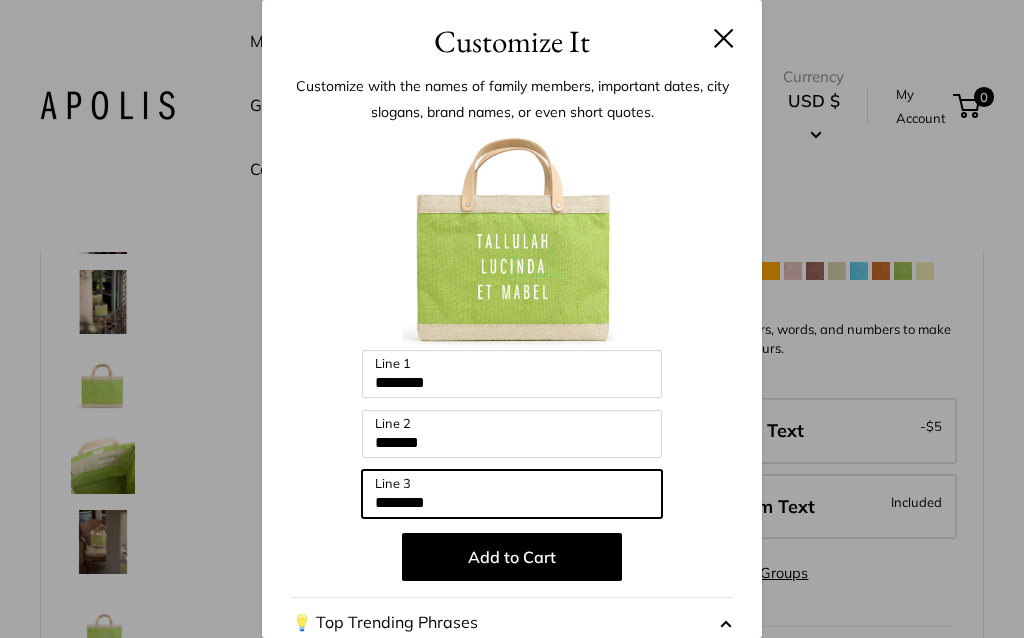 click on "********" at bounding box center [512, 494] 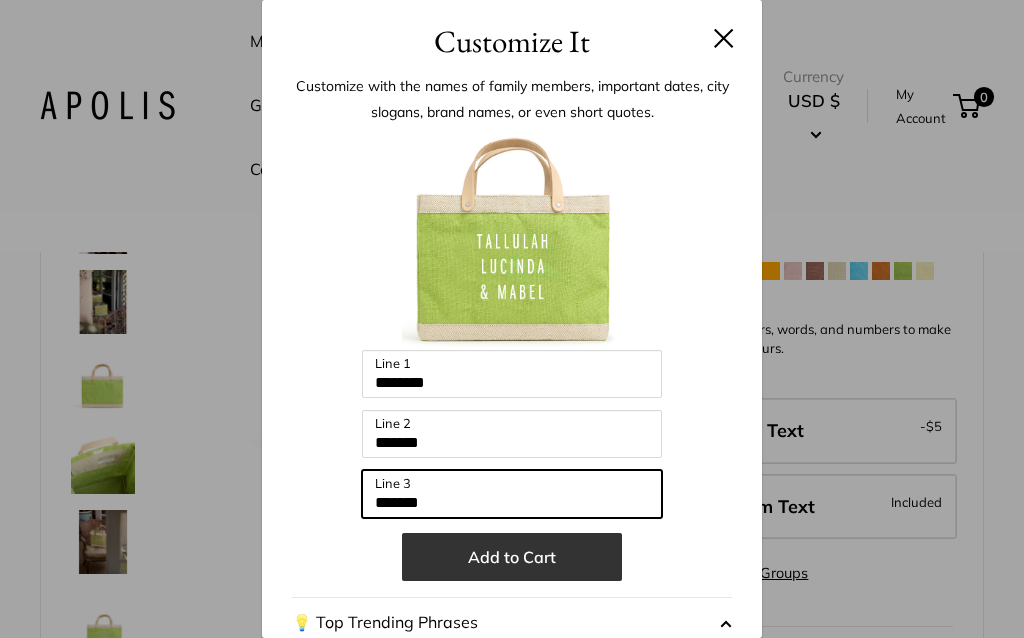 type on "*******" 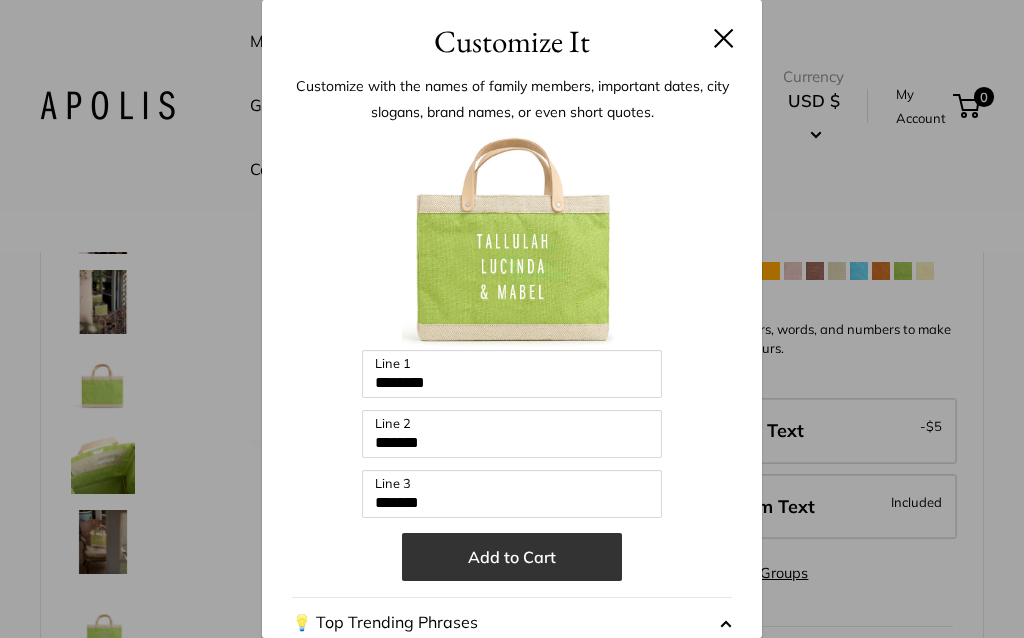 click on "Add to Cart" at bounding box center [512, 557] 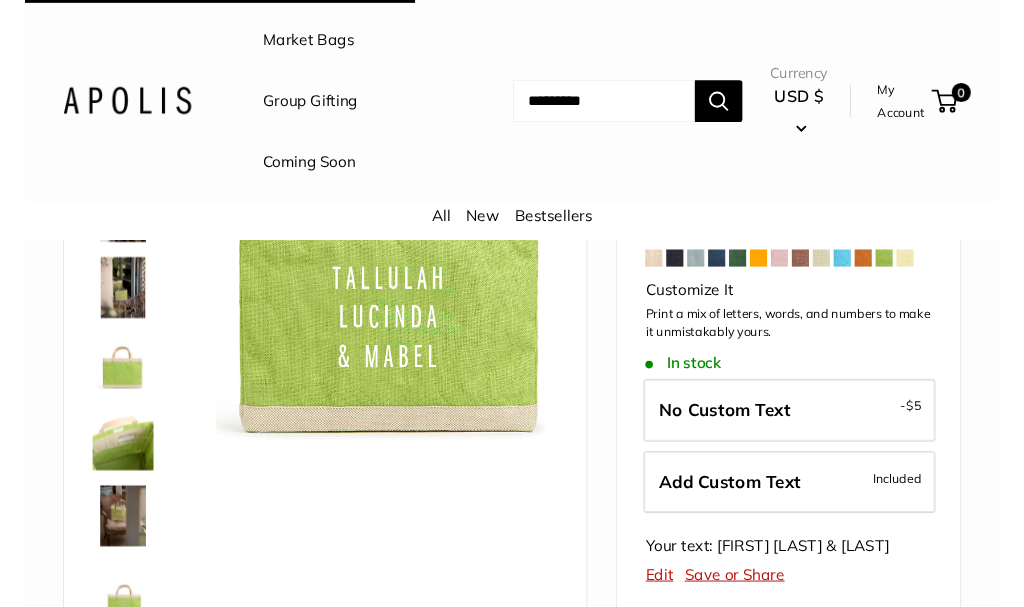 scroll, scrollTop: 223, scrollLeft: 0, axis: vertical 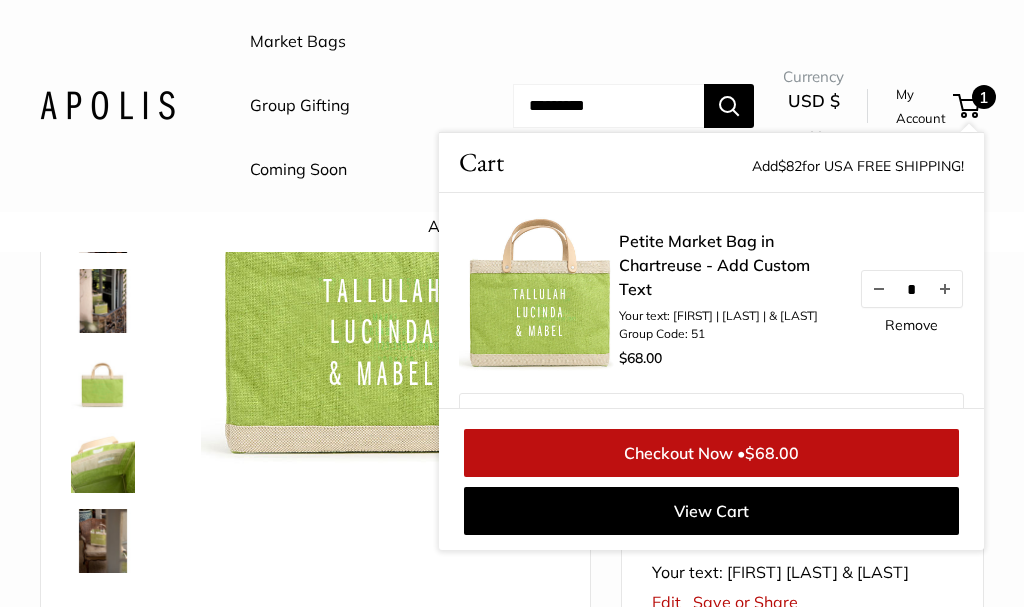 click on "Pause Play % buffered 00:00 Unmute Mute Exit fullscreen Enter fullscreen Play
Roll over image to zoom in" at bounding box center [315, 397] 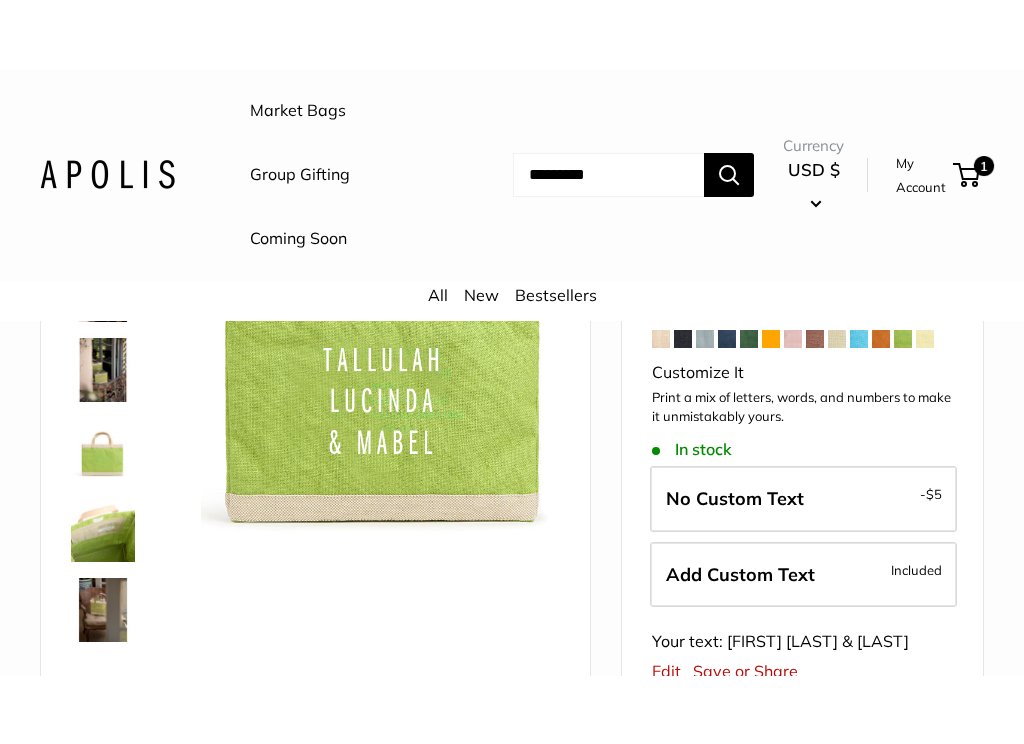 scroll, scrollTop: 439, scrollLeft: 0, axis: vertical 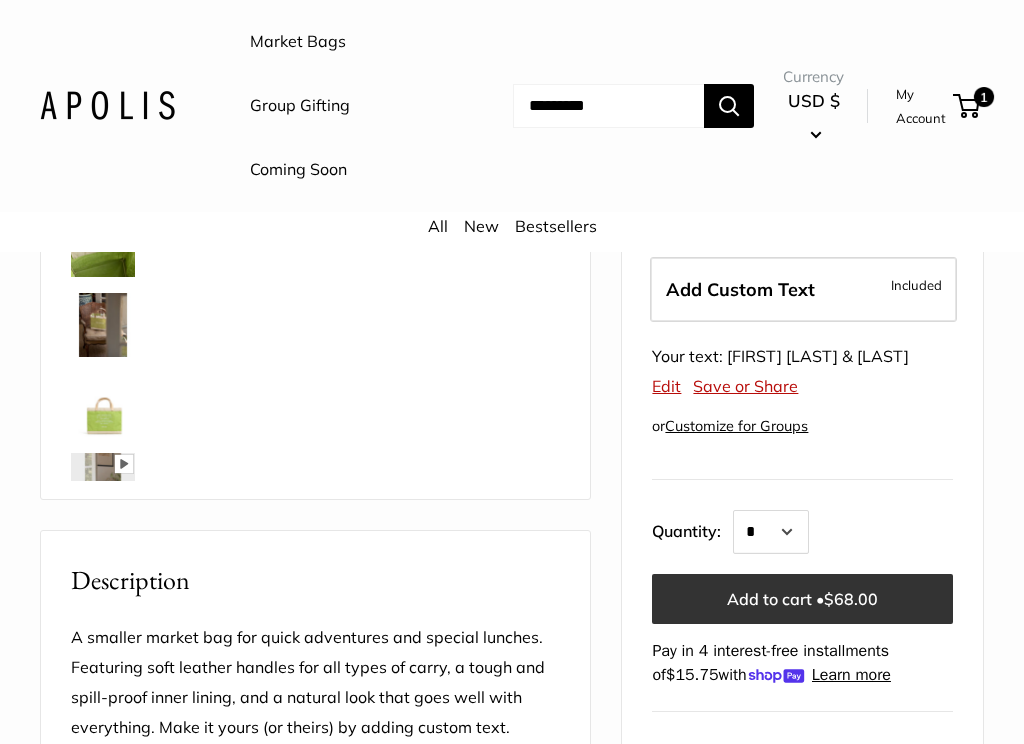 click on "Add to cart •  $68.00" at bounding box center [802, 599] 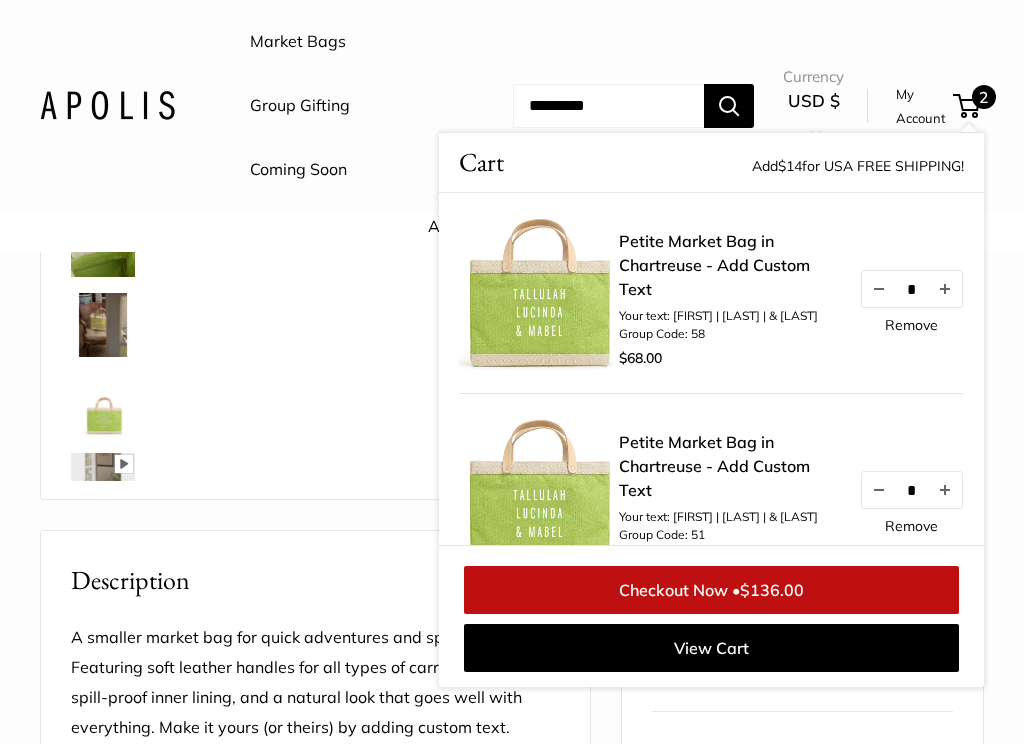 scroll, scrollTop: 24, scrollLeft: 0, axis: vertical 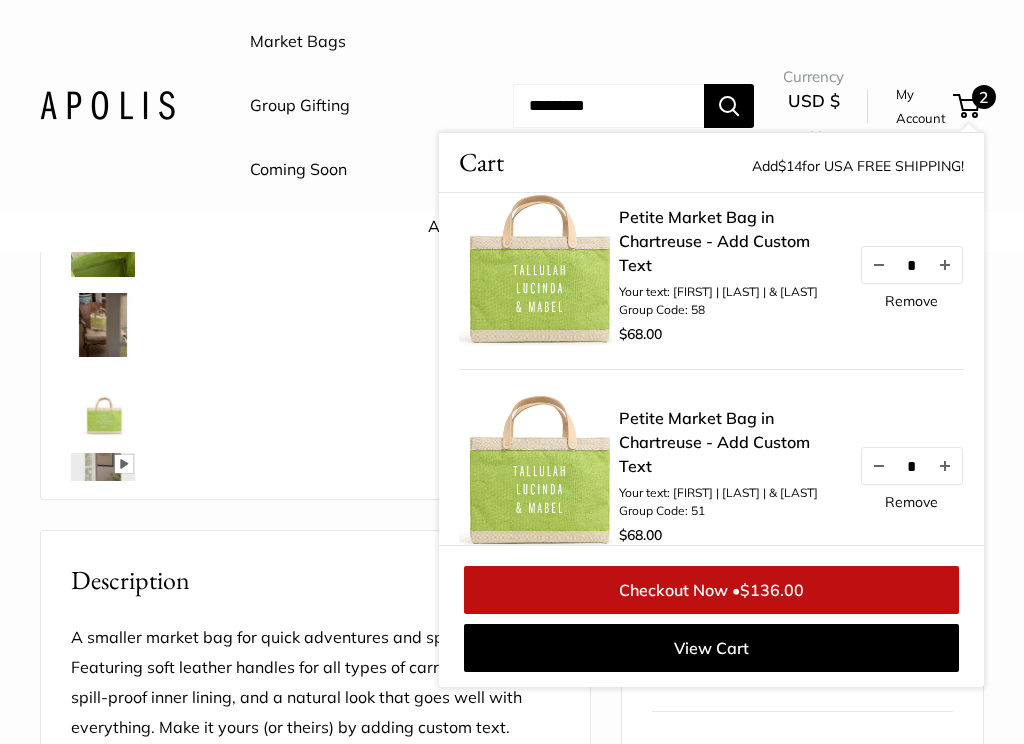 click on "Remove" at bounding box center (911, 502) 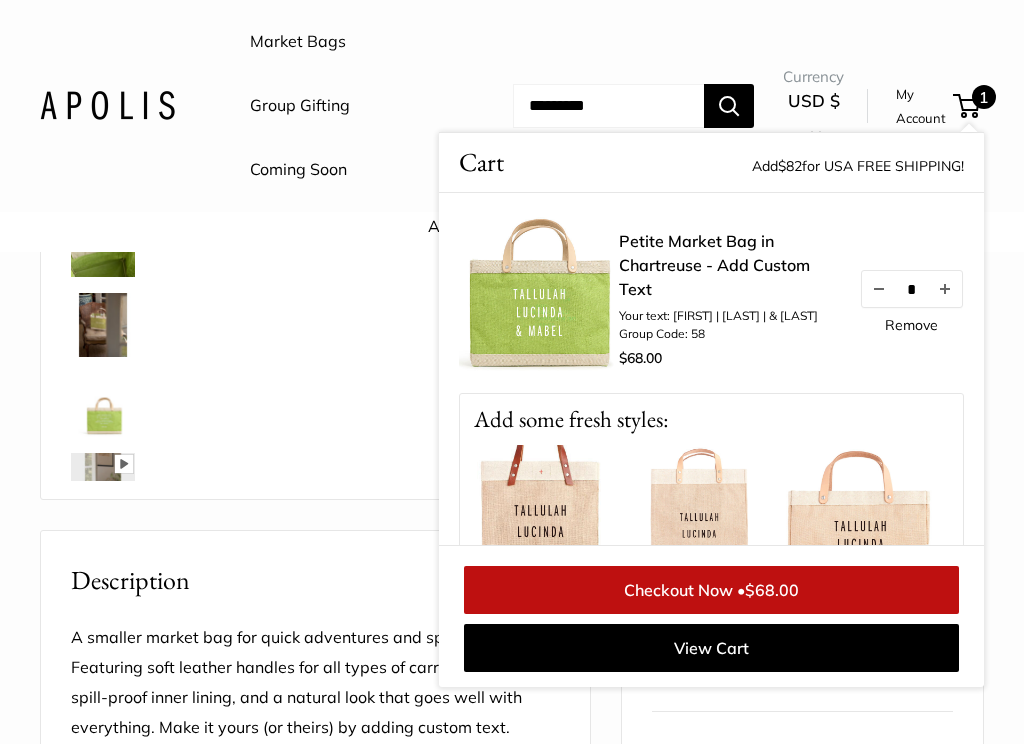 click on "Pause Play % buffered 00:00 Unmute Mute Exit fullscreen Enter fullscreen Play
Roll over image to zoom in" at bounding box center (315, 181) 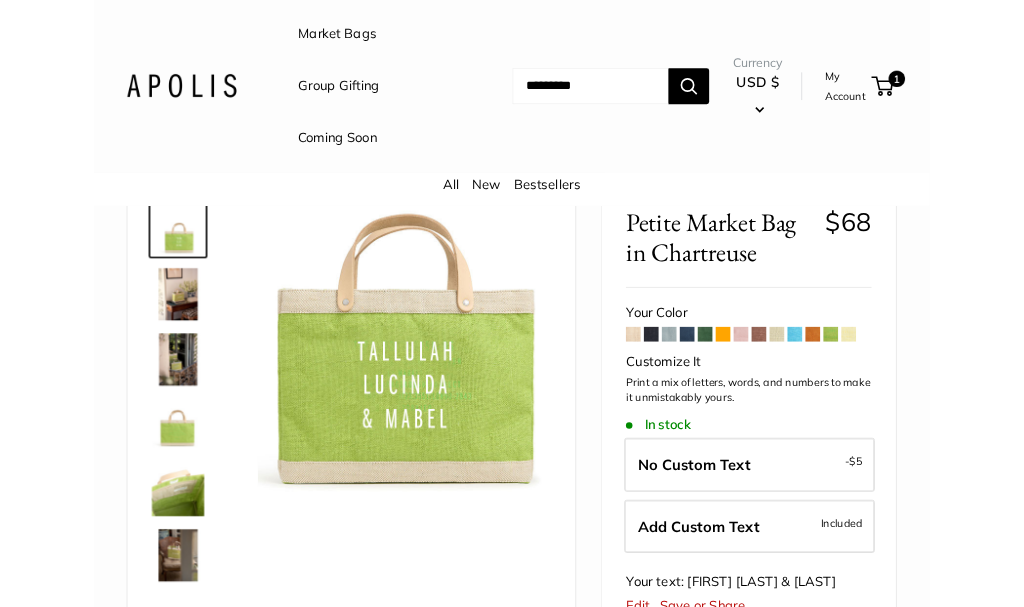 scroll, scrollTop: 0, scrollLeft: 0, axis: both 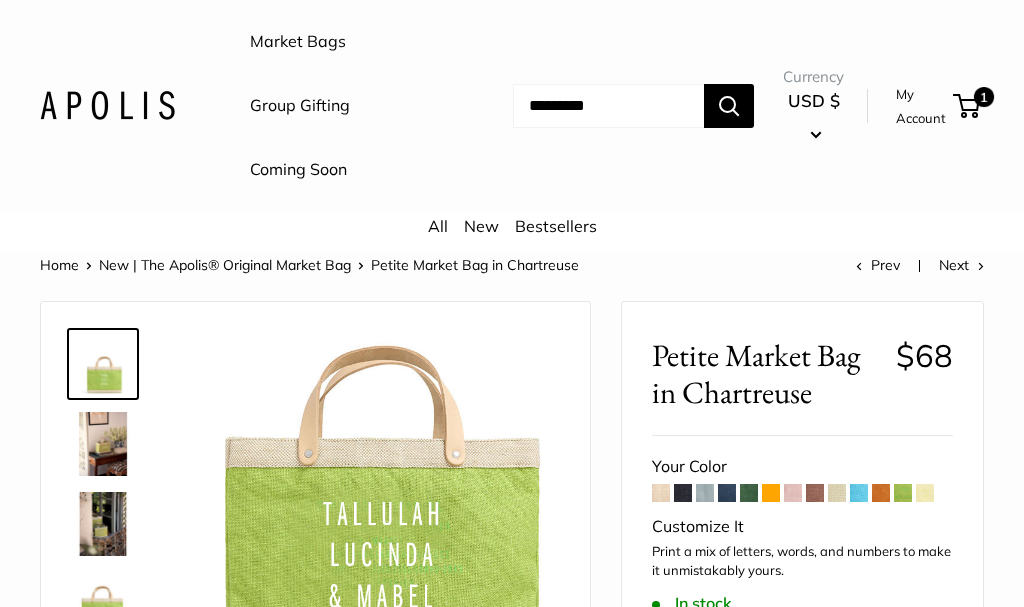 click on "New" at bounding box center (481, 226) 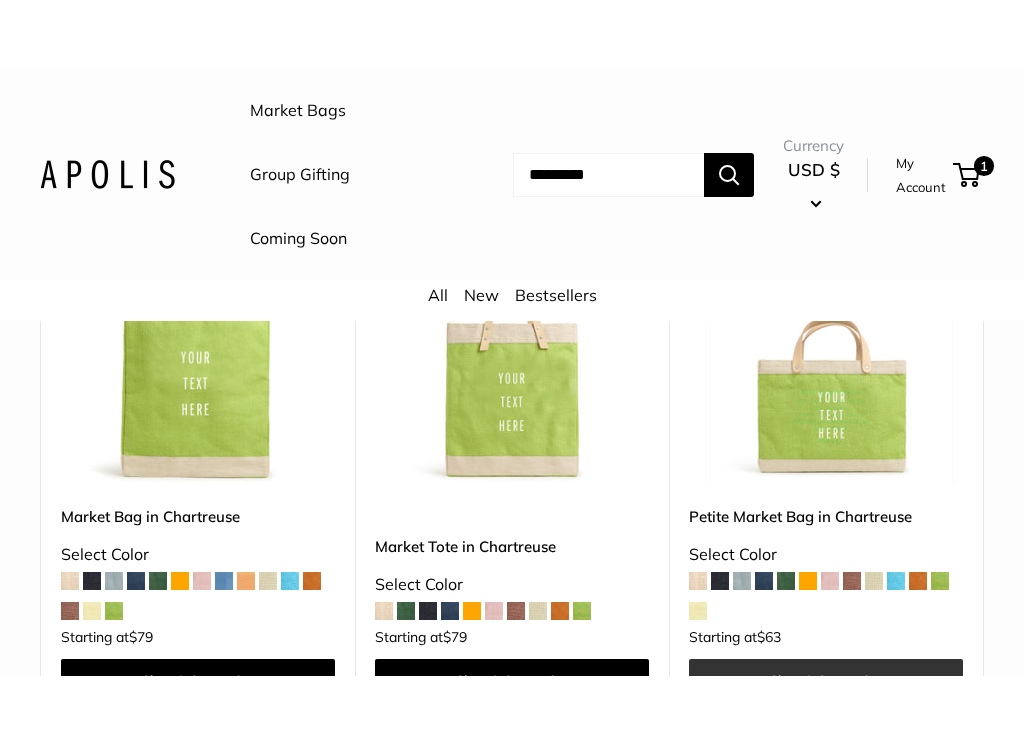 scroll, scrollTop: 372, scrollLeft: 0, axis: vertical 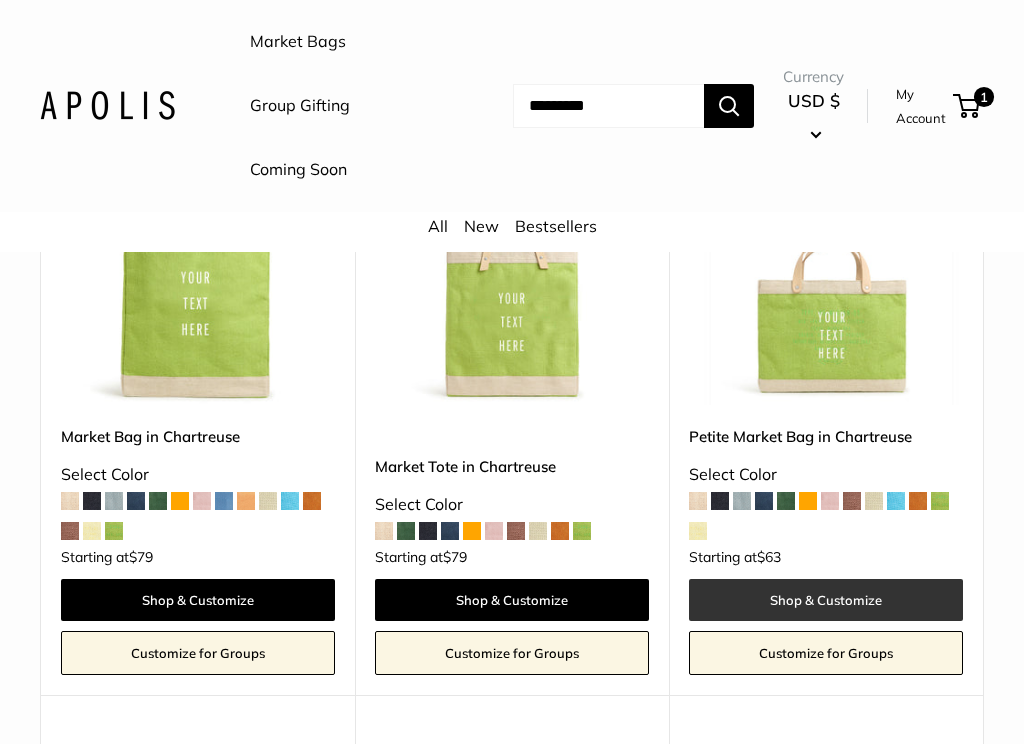 click on "Shop & Customize" at bounding box center (826, 600) 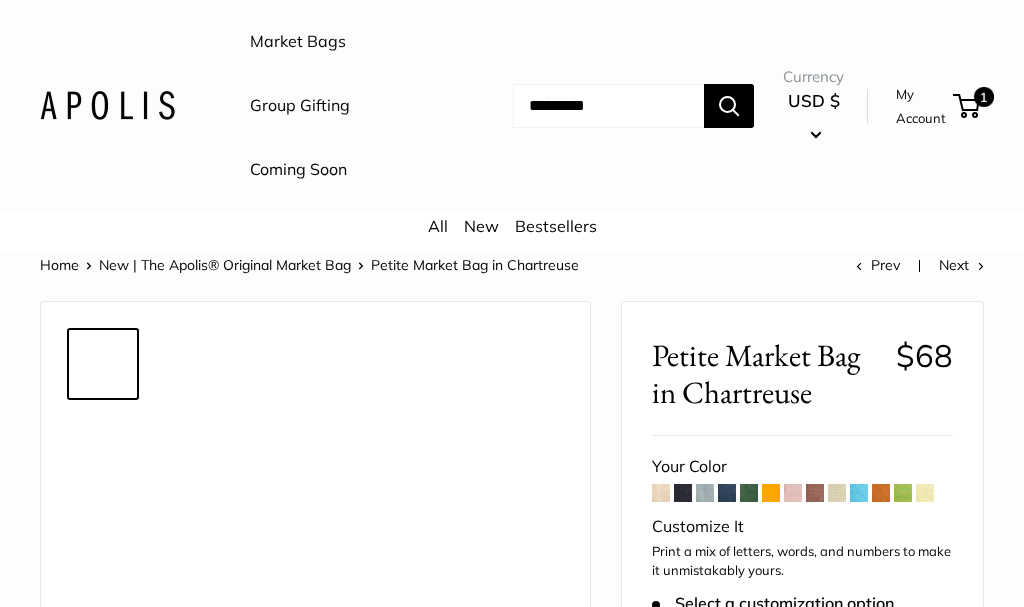 scroll, scrollTop: 0, scrollLeft: 0, axis: both 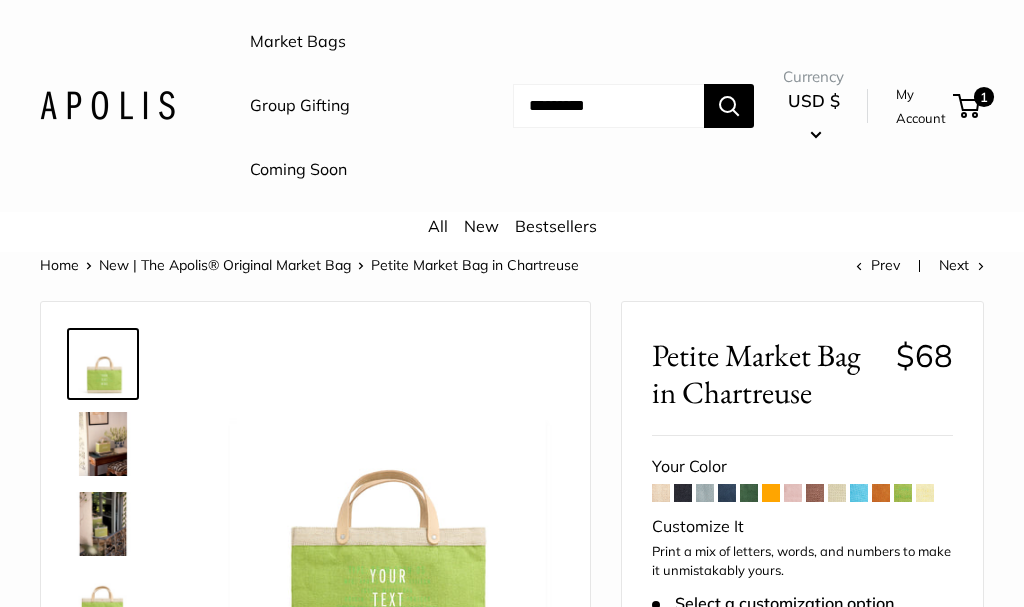 click at bounding box center (793, 493) 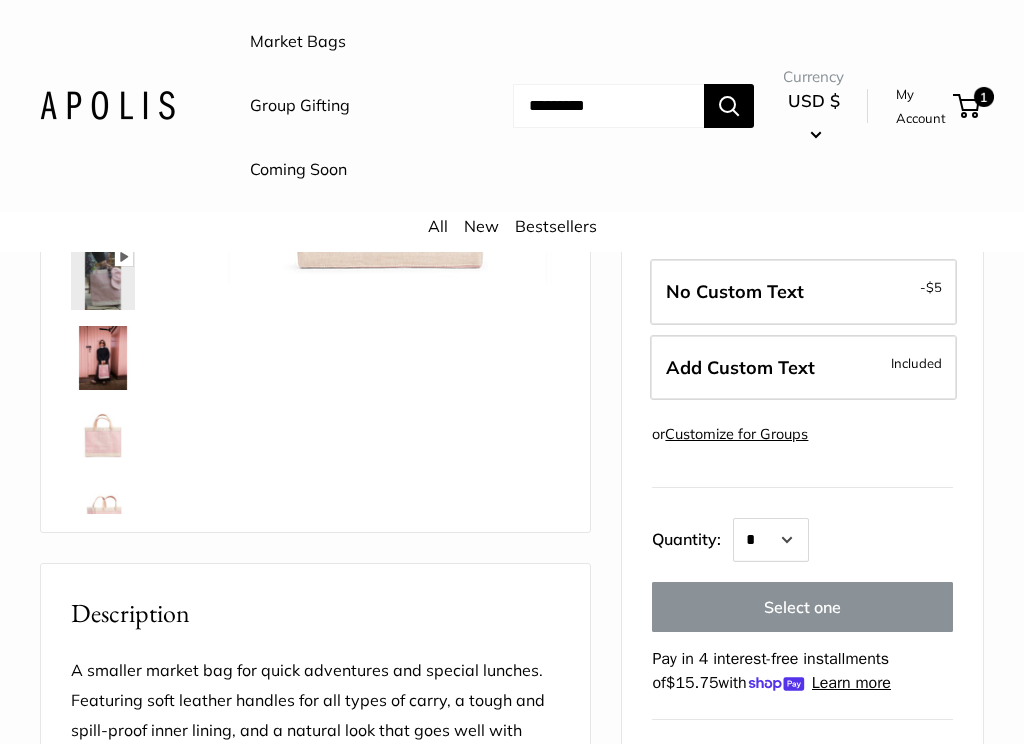 scroll, scrollTop: 406, scrollLeft: 0, axis: vertical 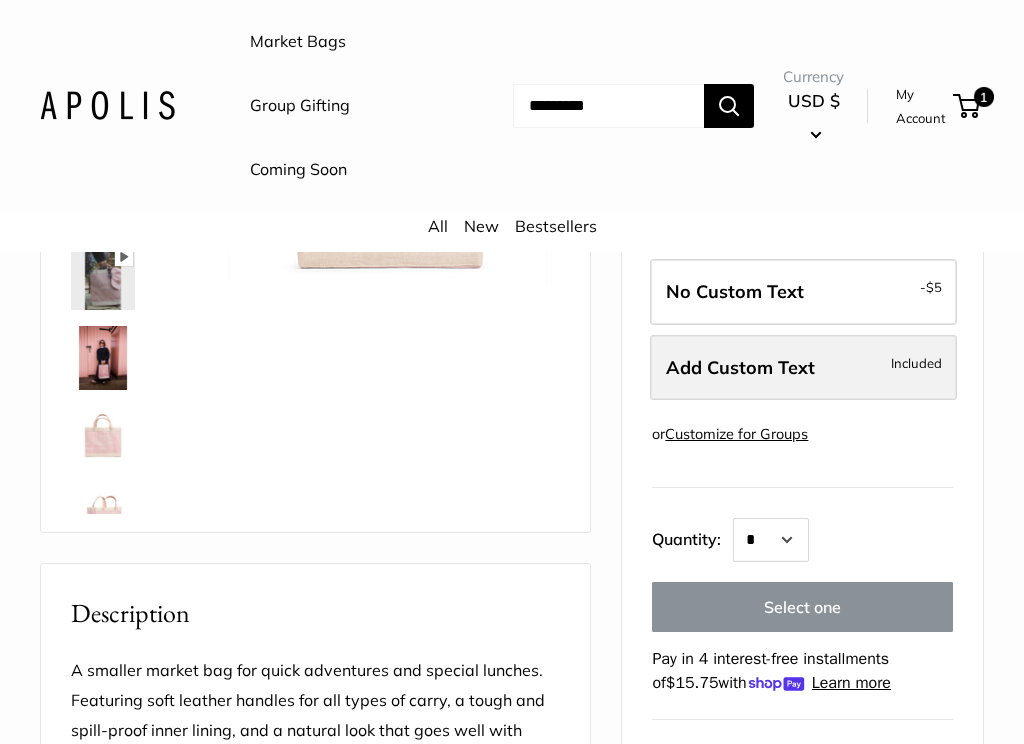 click on "Add Custom Text" at bounding box center (740, 367) 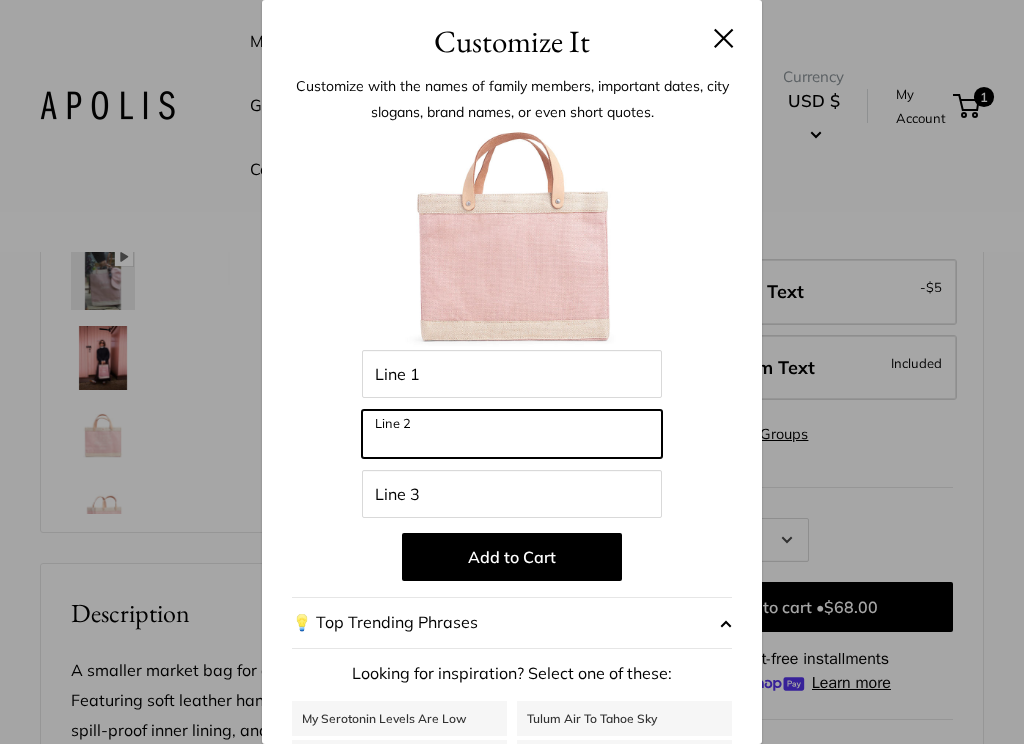 click on "Line 2" at bounding box center (512, 434) 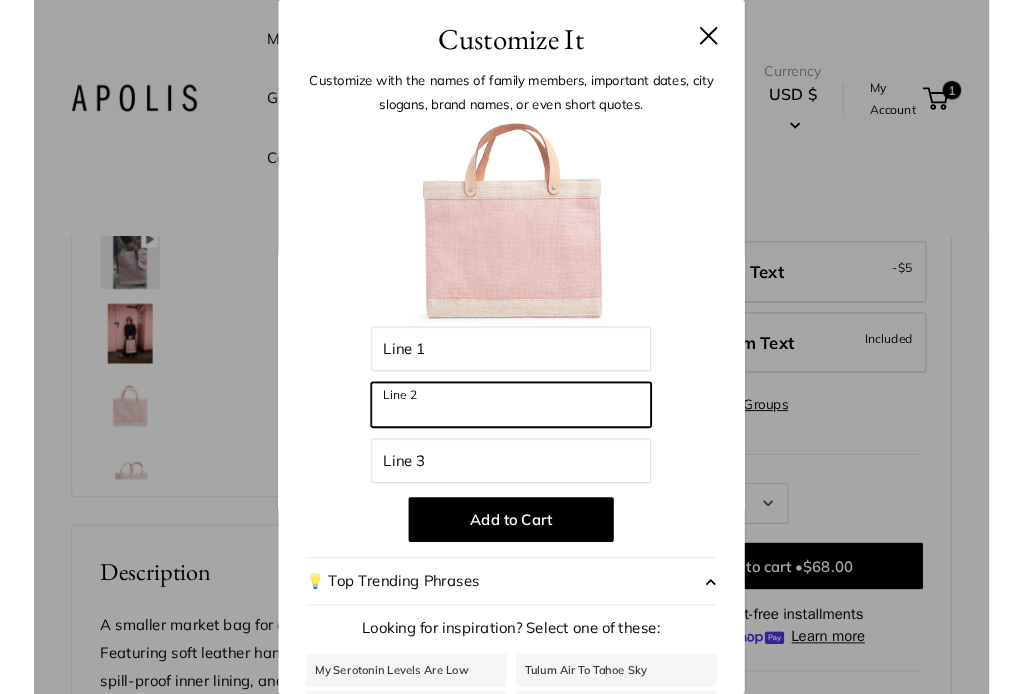 scroll, scrollTop: 405, scrollLeft: 0, axis: vertical 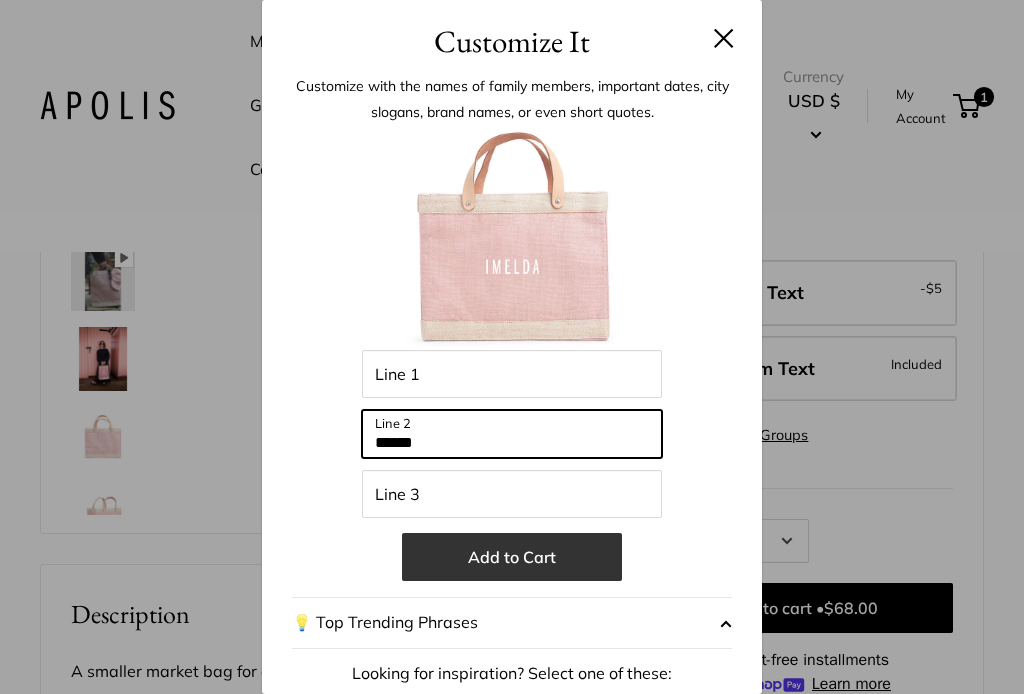 type on "******" 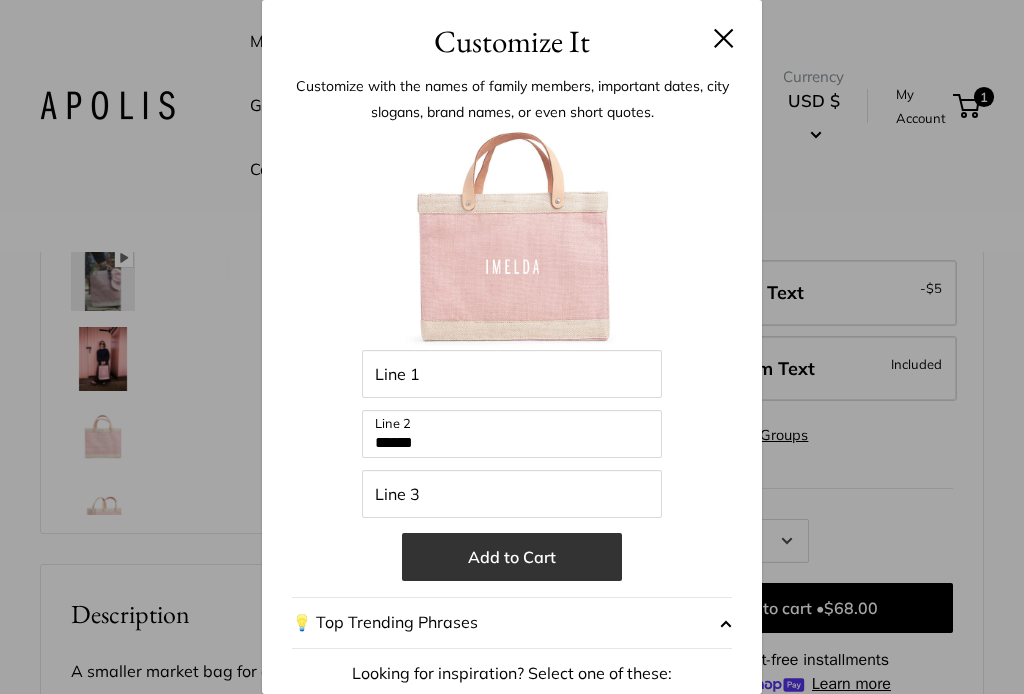 click on "Add to Cart" at bounding box center [512, 557] 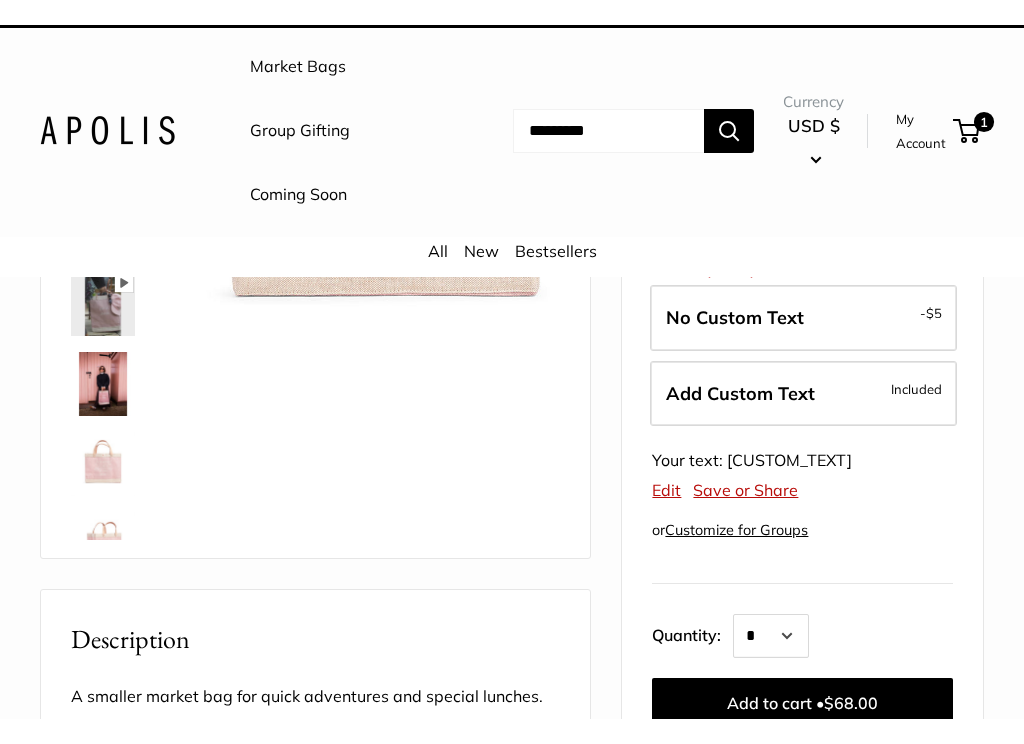 scroll, scrollTop: 406, scrollLeft: 0, axis: vertical 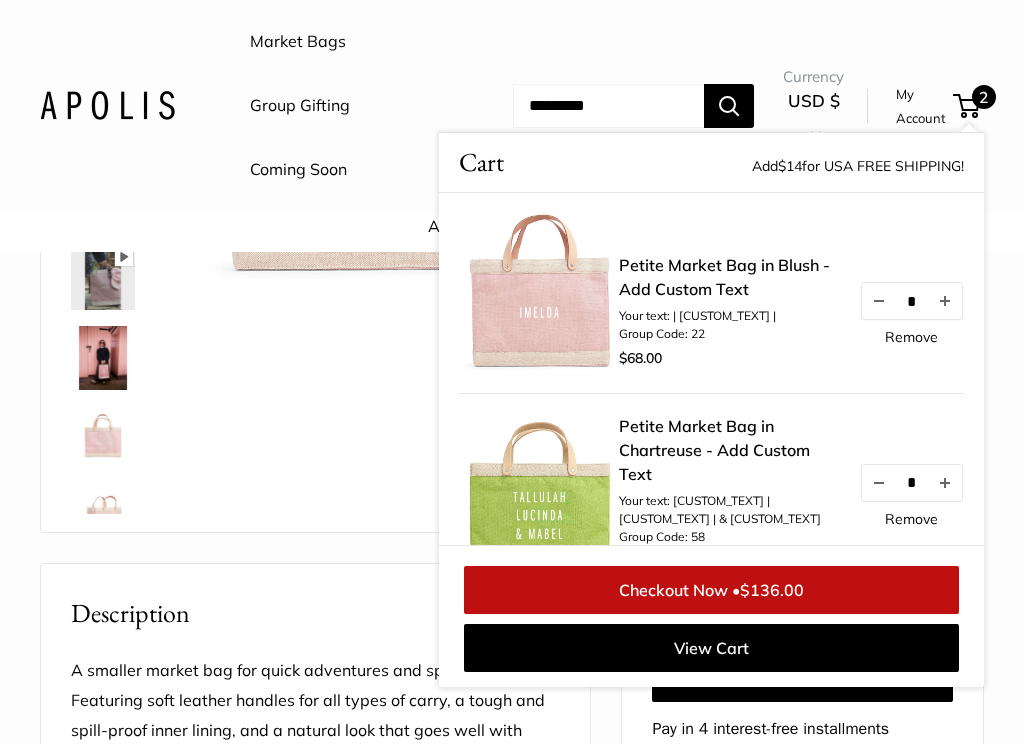 click on "Bird's eye view
Pause Play % buffered 00:00 Unmute Mute Exit fullscreen Enter fullscreen Play
Effortless style wherever you go
Seal of authenticity printed on the backside of every bag." at bounding box center (315, 214) 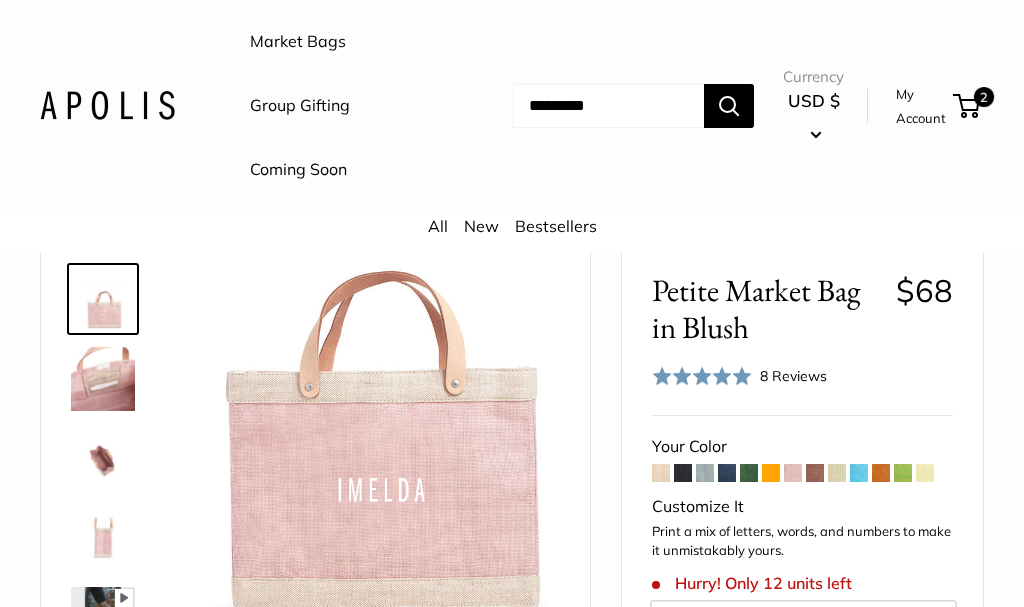 scroll, scrollTop: 0, scrollLeft: 0, axis: both 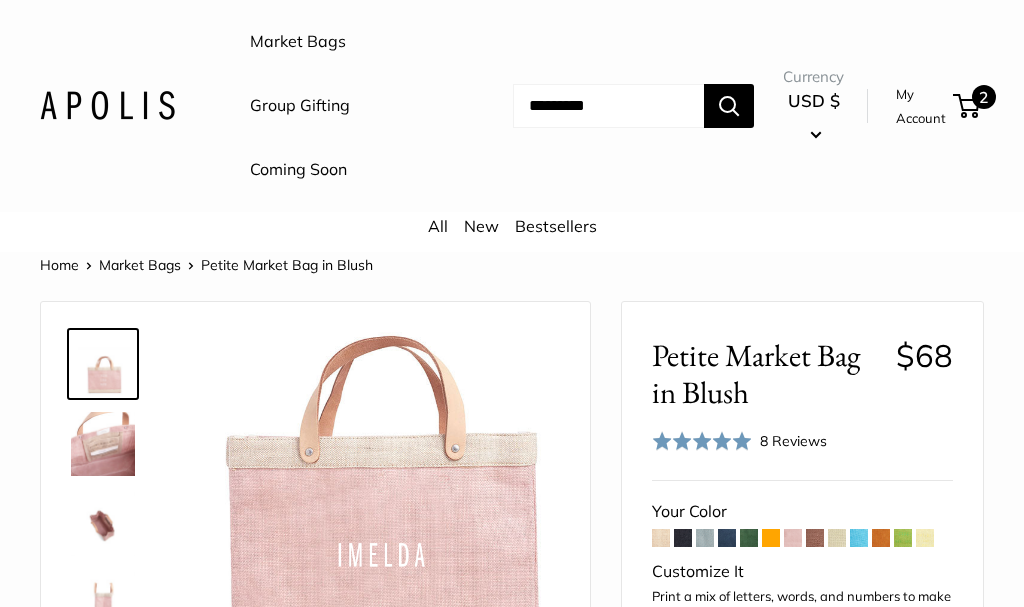 click on "2" at bounding box center (984, 97) 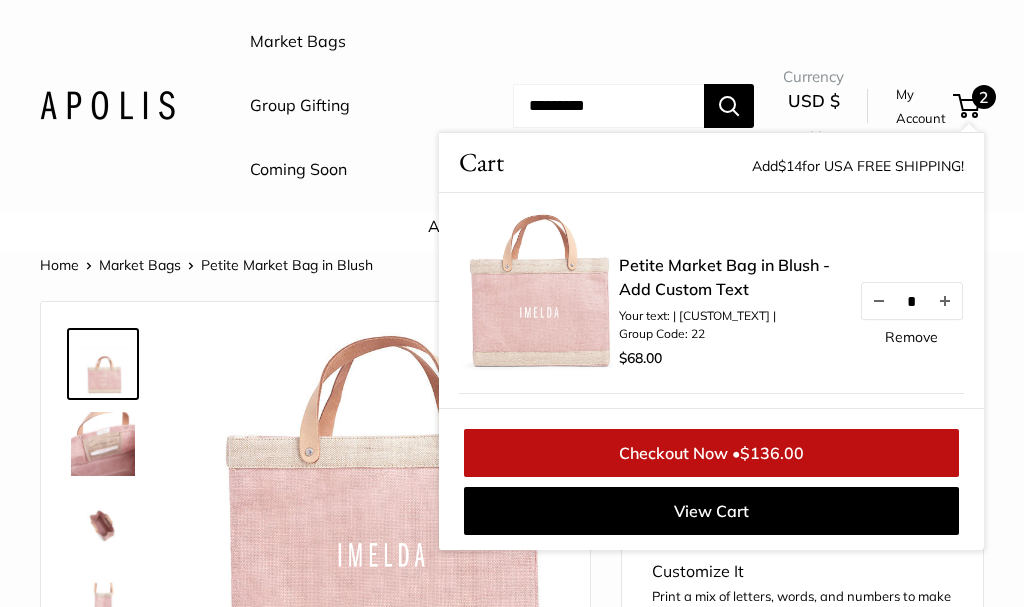 click on "Petite Market Bag in Blush - Add Custom Text
Your text:  | IMELDA |
Group Code:
22
$68.00
*
Remove" at bounding box center [791, 313] 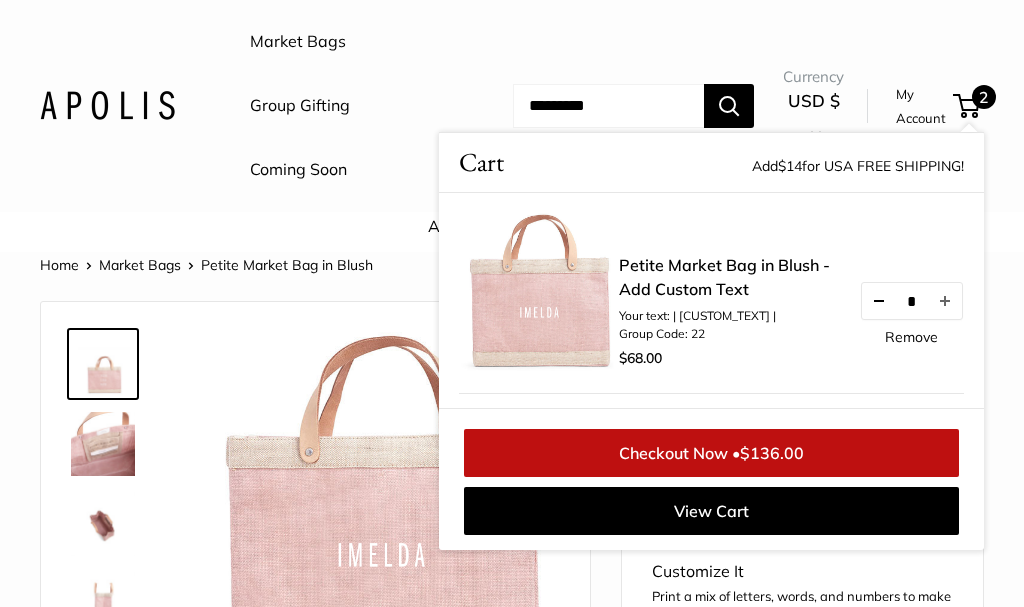 click at bounding box center [879, 301] 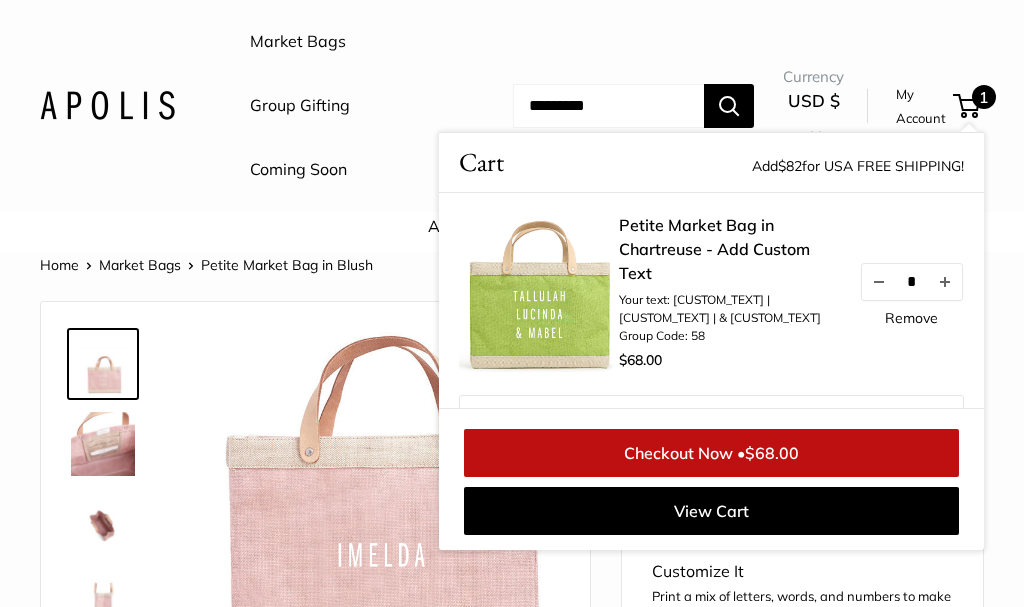 click on "All      New      Bestsellers" at bounding box center [512, 232] 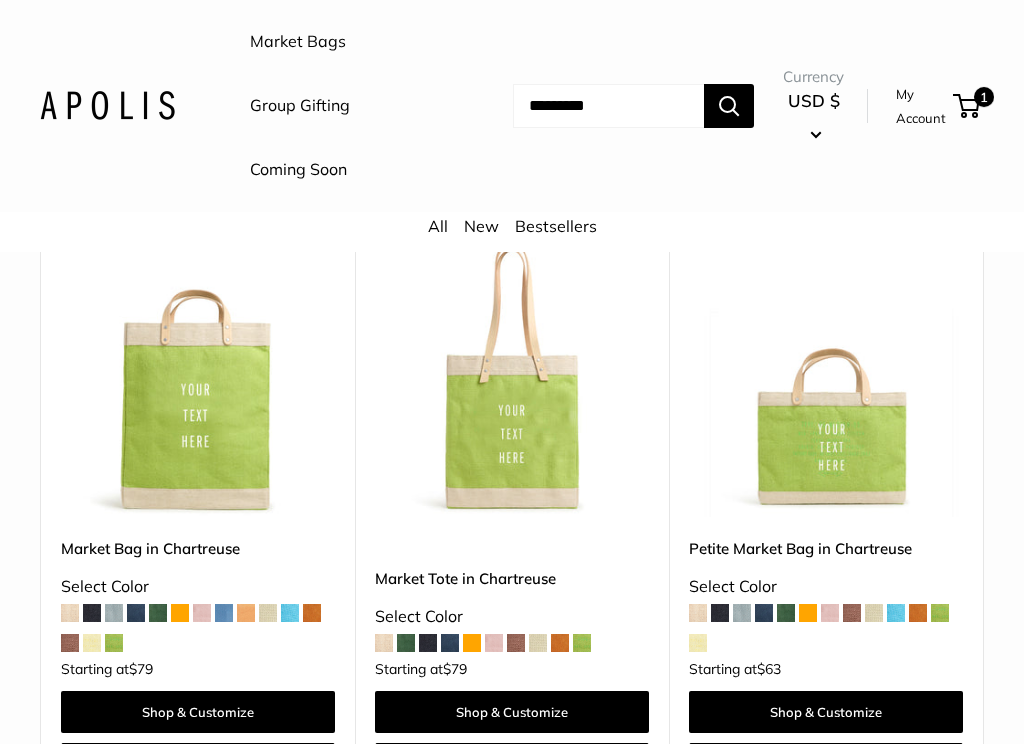scroll, scrollTop: 260, scrollLeft: 0, axis: vertical 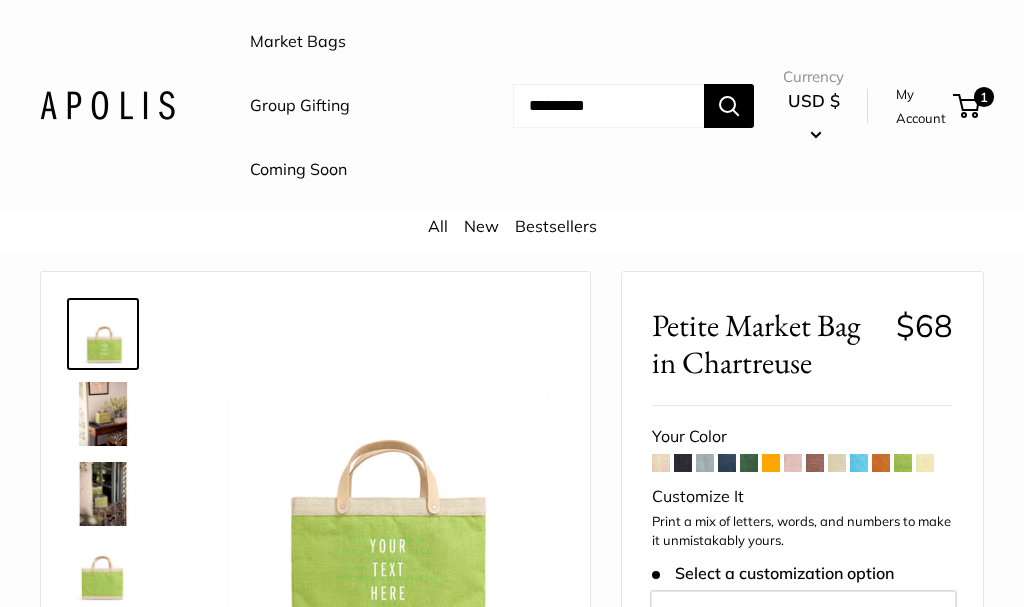 click at bounding box center [705, 463] 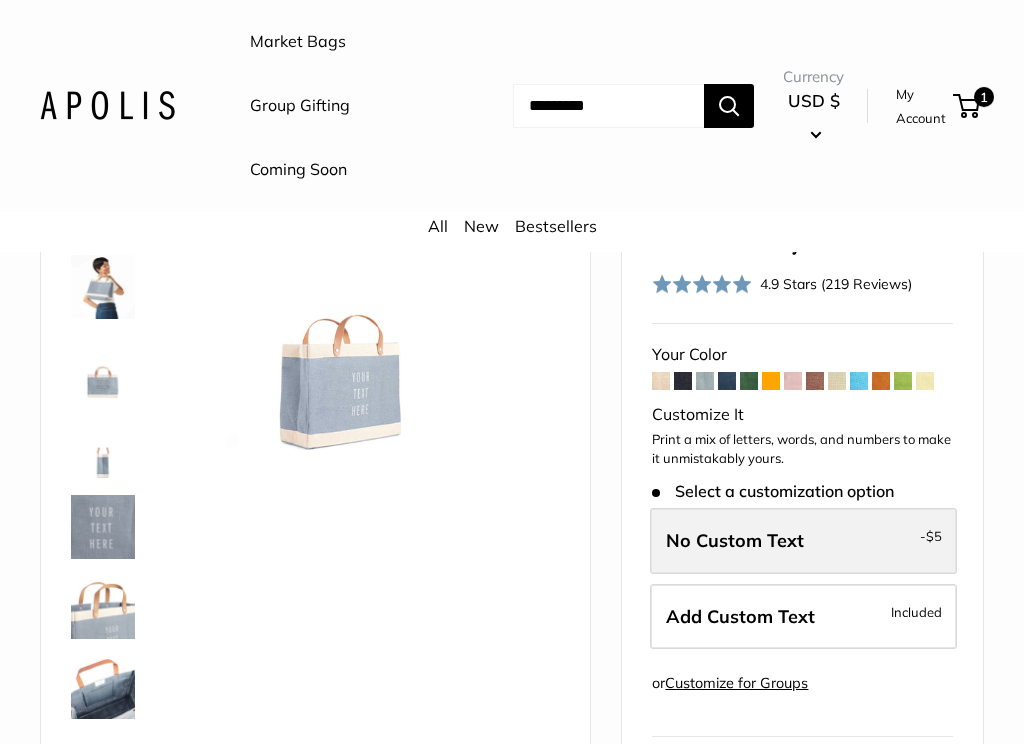 scroll, scrollTop: 158, scrollLeft: 0, axis: vertical 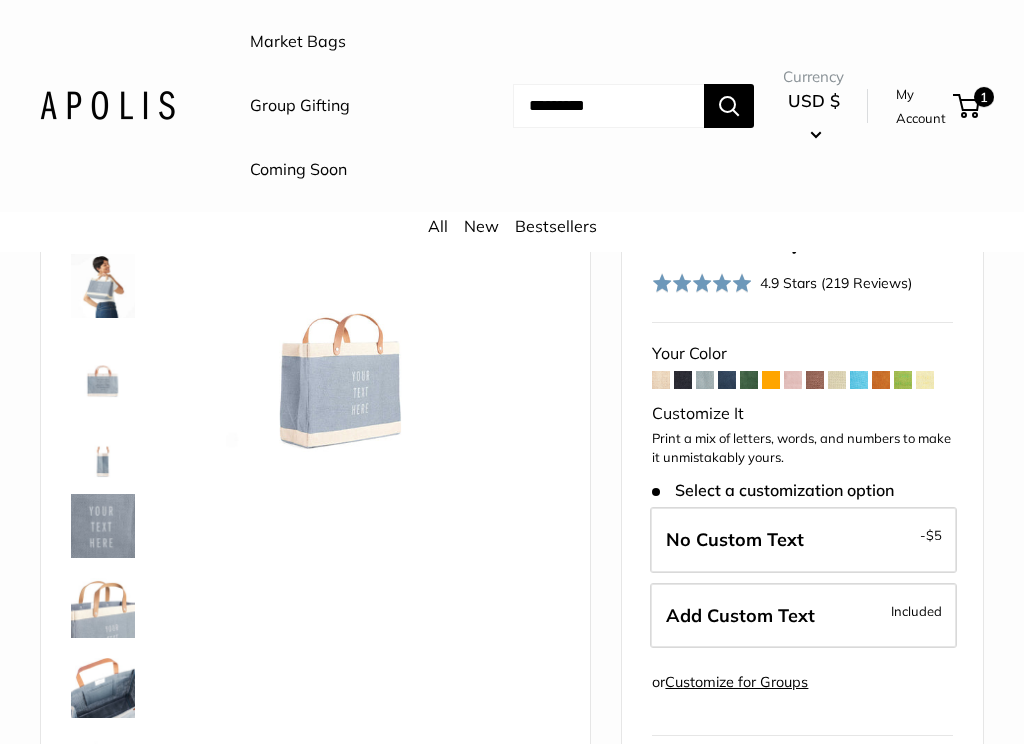 click on "Your Color" at bounding box center (802, 641) 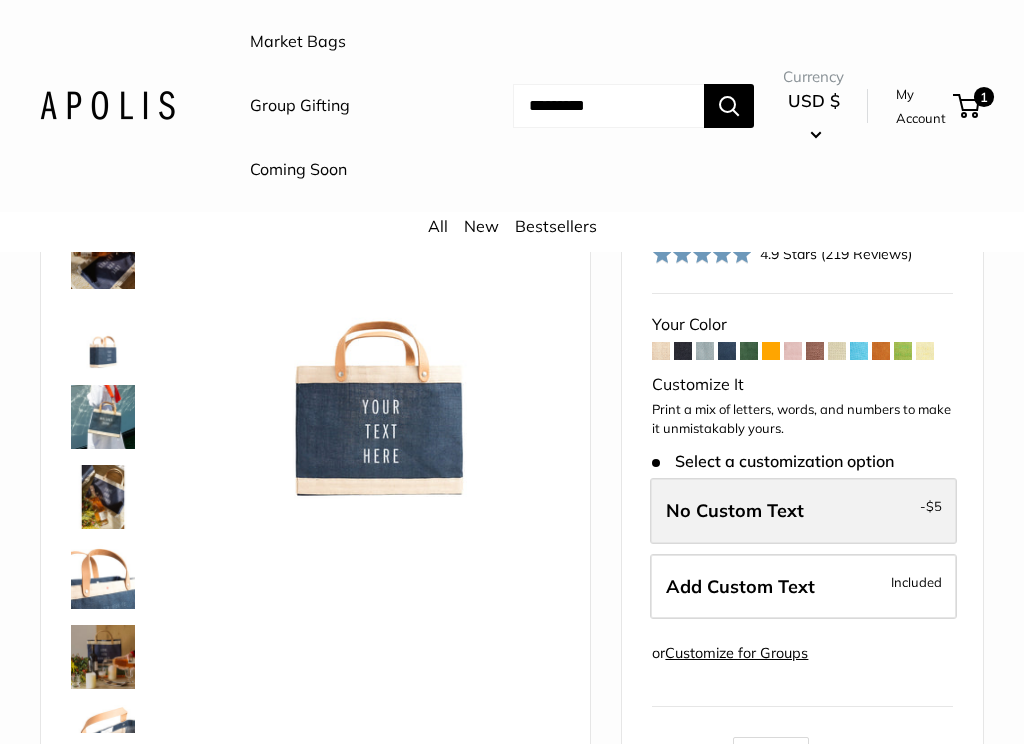 scroll, scrollTop: 188, scrollLeft: 0, axis: vertical 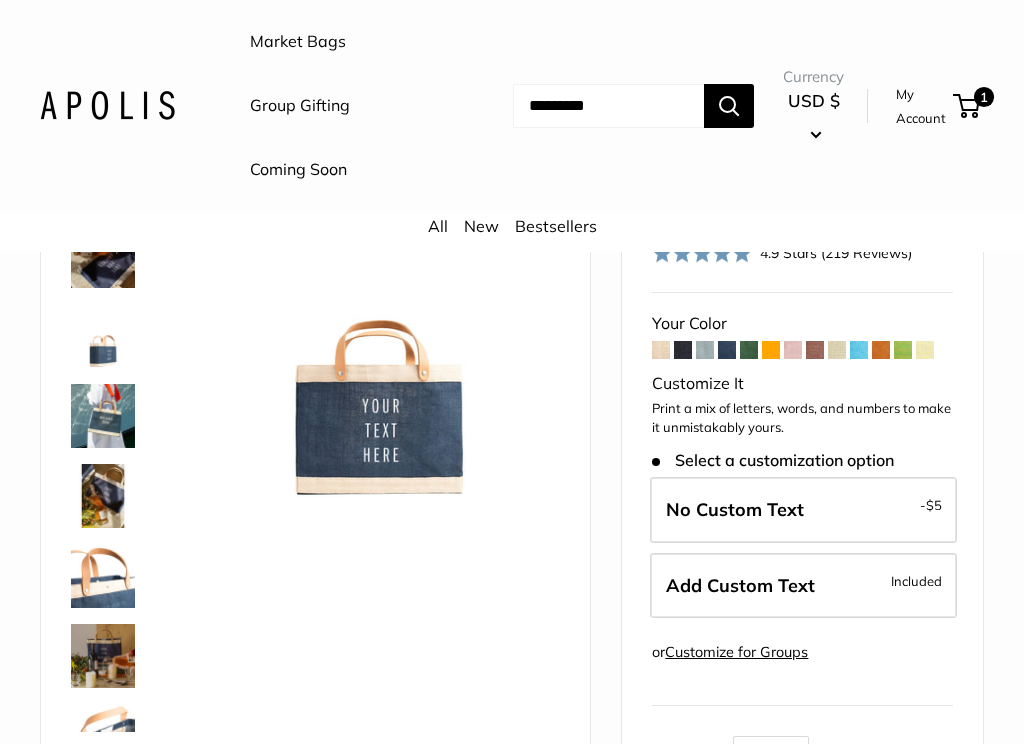 click at bounding box center (705, 350) 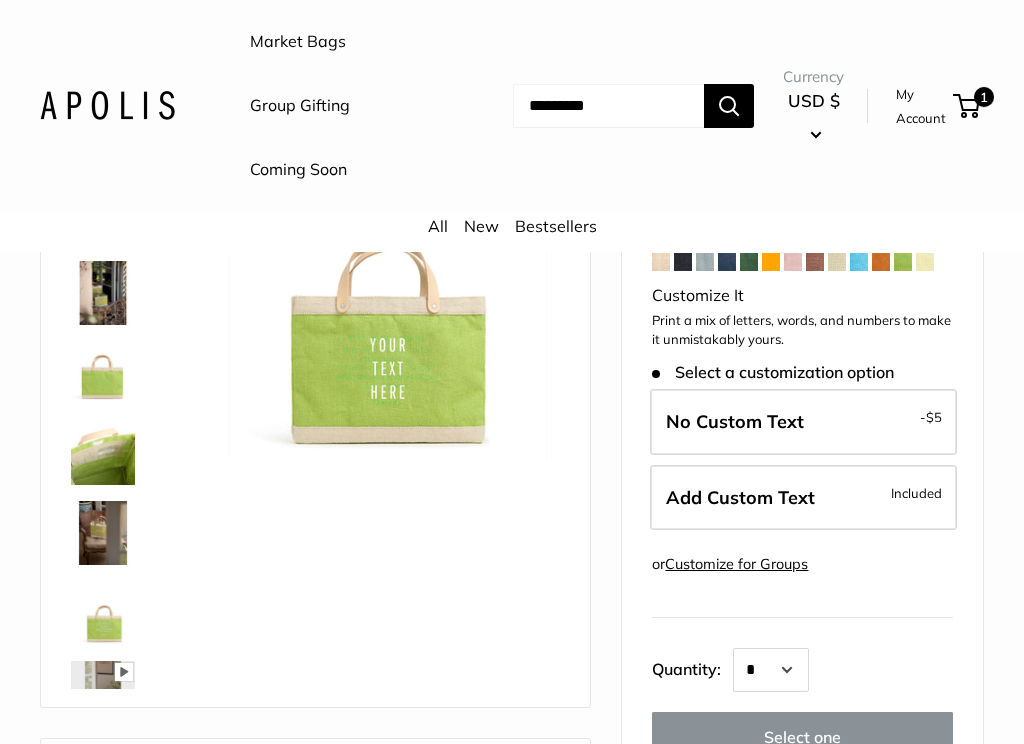 scroll, scrollTop: 234, scrollLeft: 0, axis: vertical 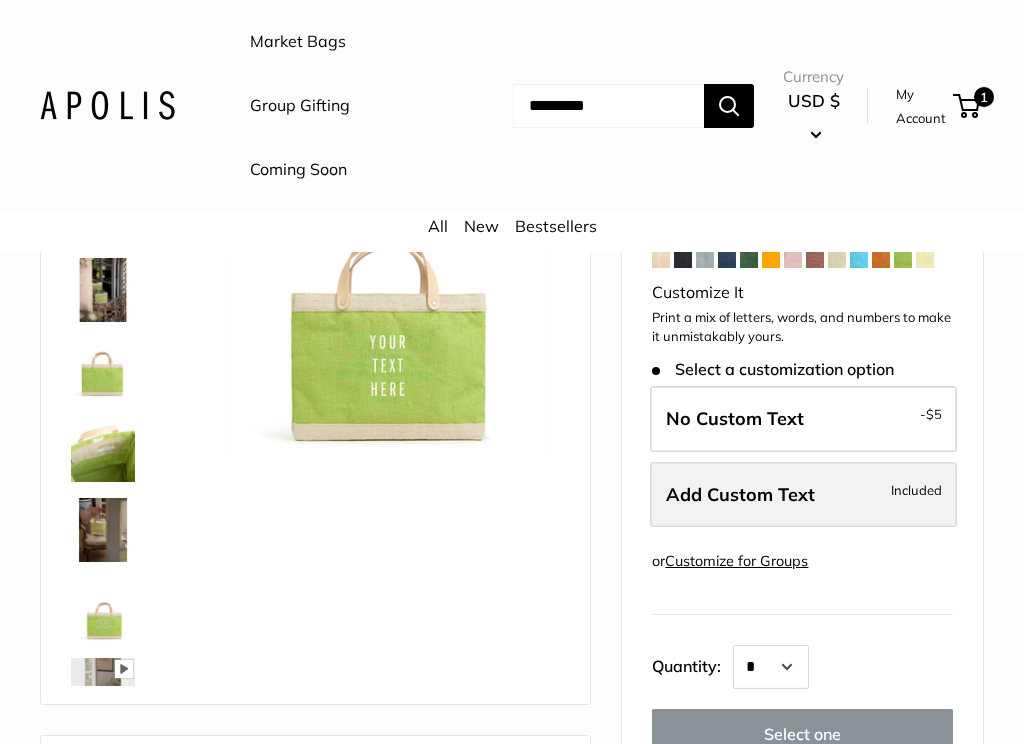 click on "Add Custom Text" at bounding box center [740, 494] 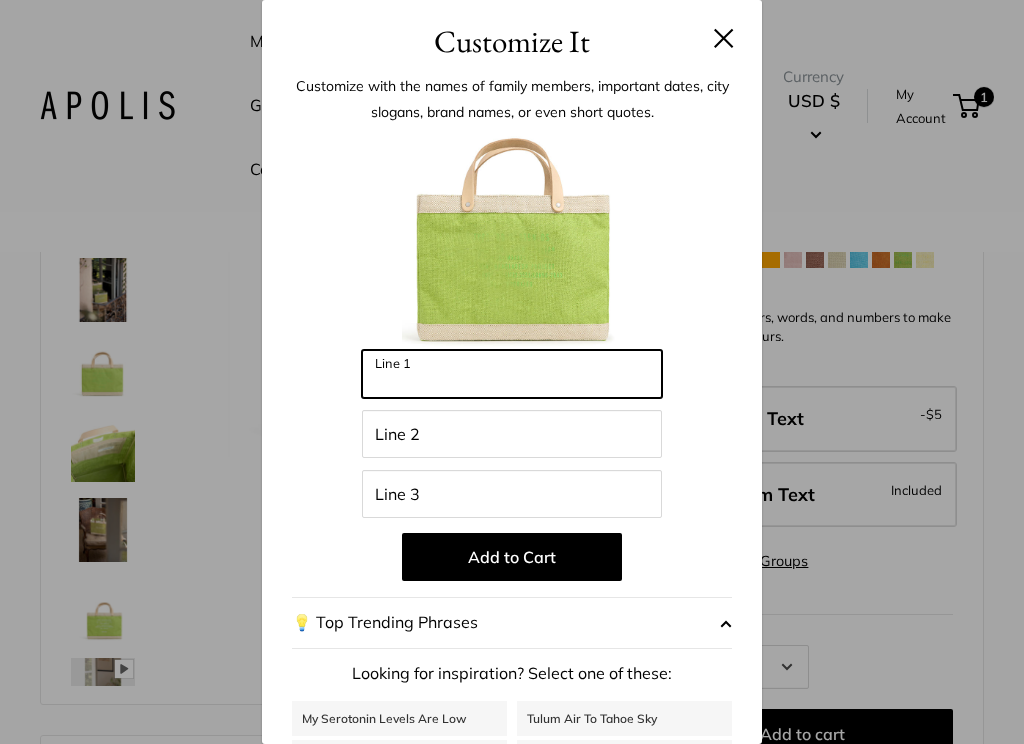 click on "Line 1" at bounding box center (512, 374) 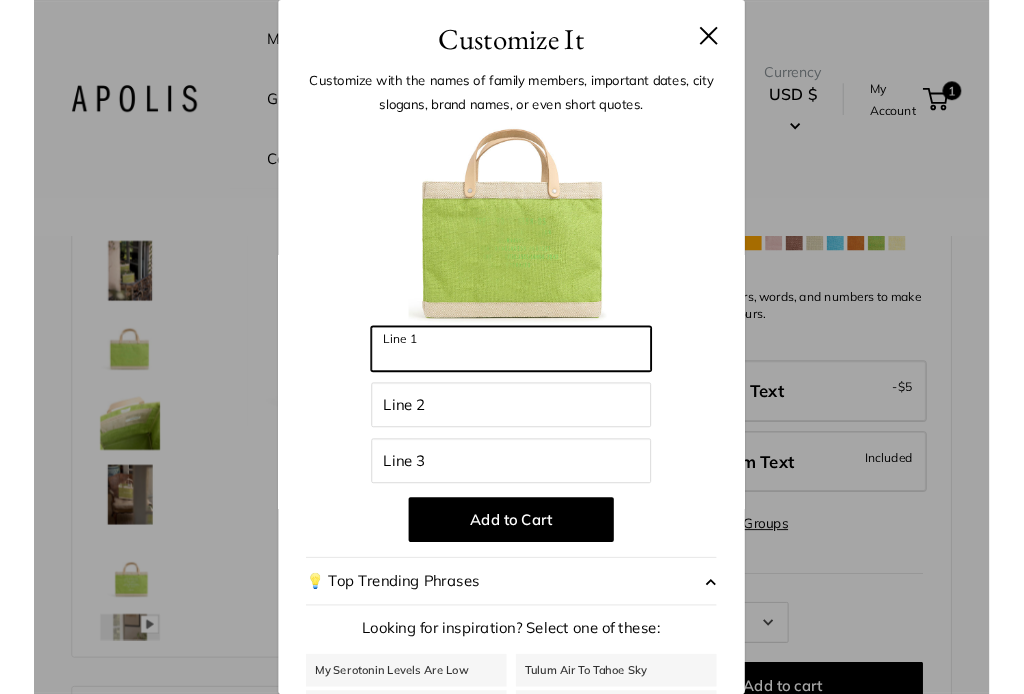 scroll, scrollTop: 233, scrollLeft: 0, axis: vertical 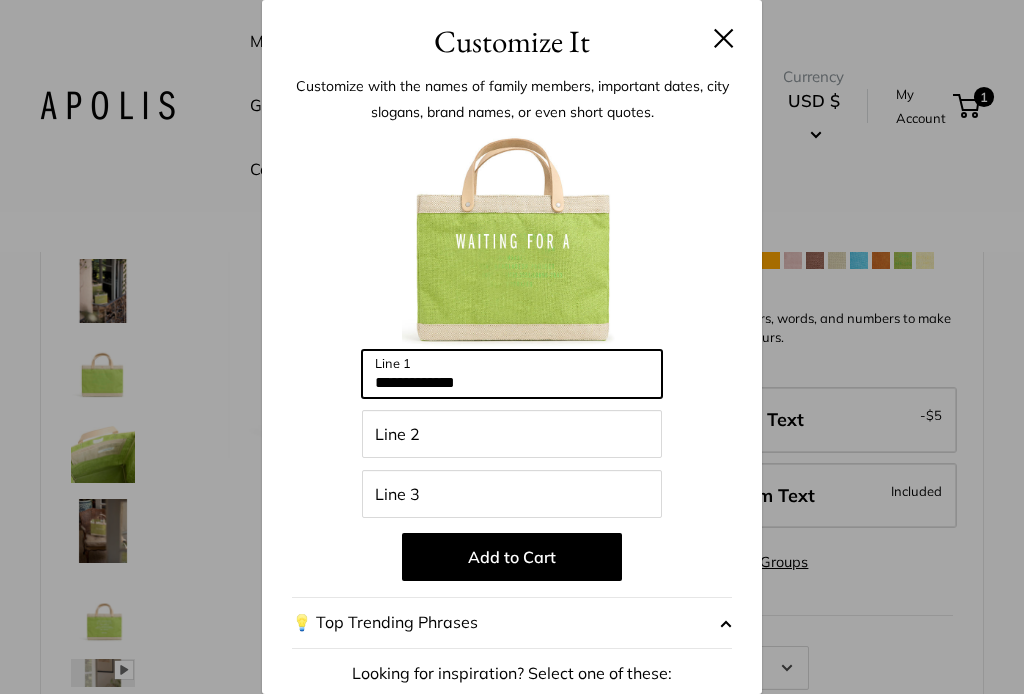 type on "**********" 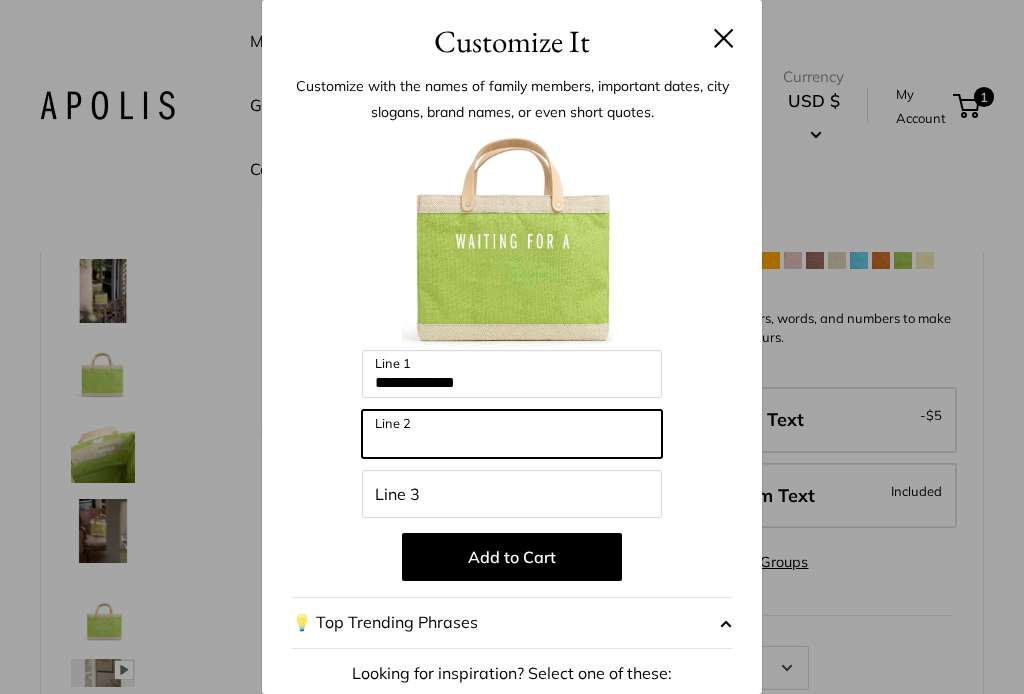 click on "Line 2" at bounding box center [512, 434] 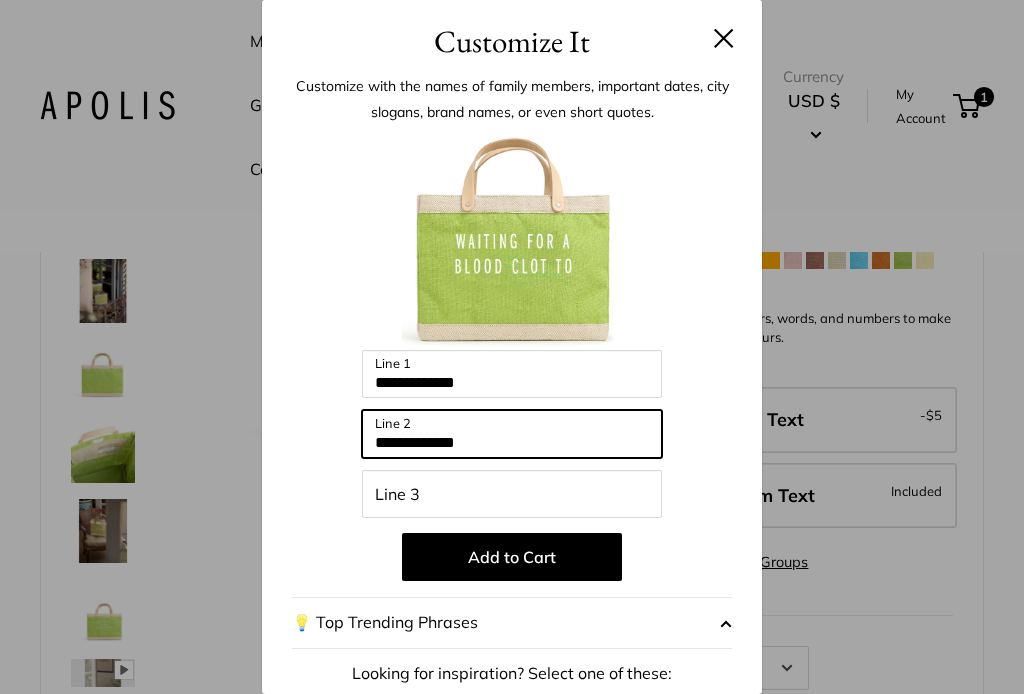 type on "**********" 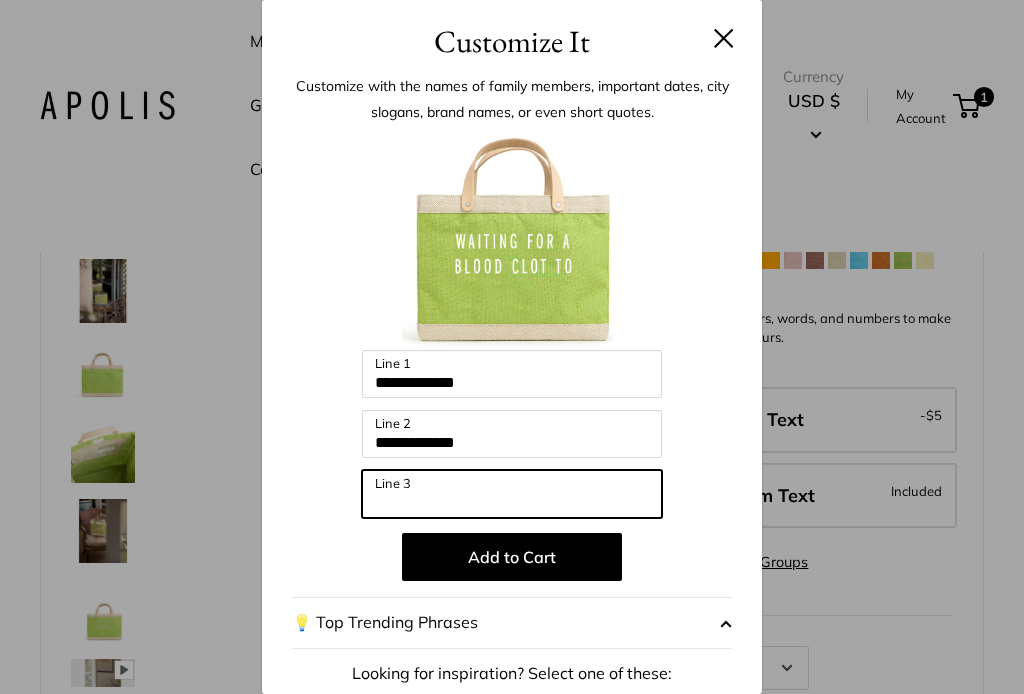 click on "Line 3" at bounding box center (512, 494) 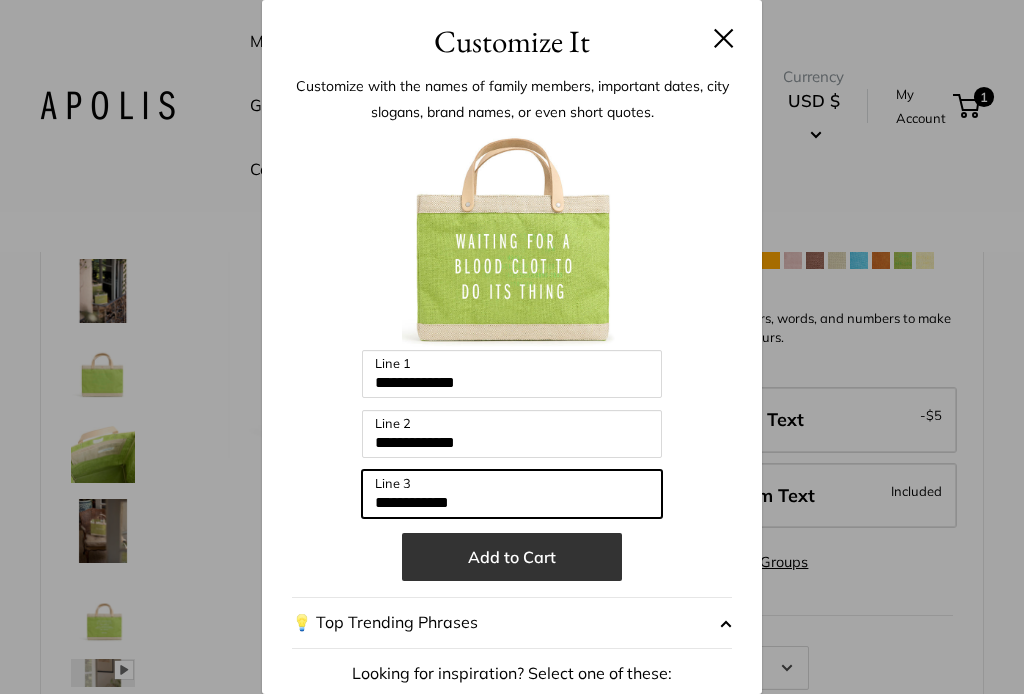 type on "**********" 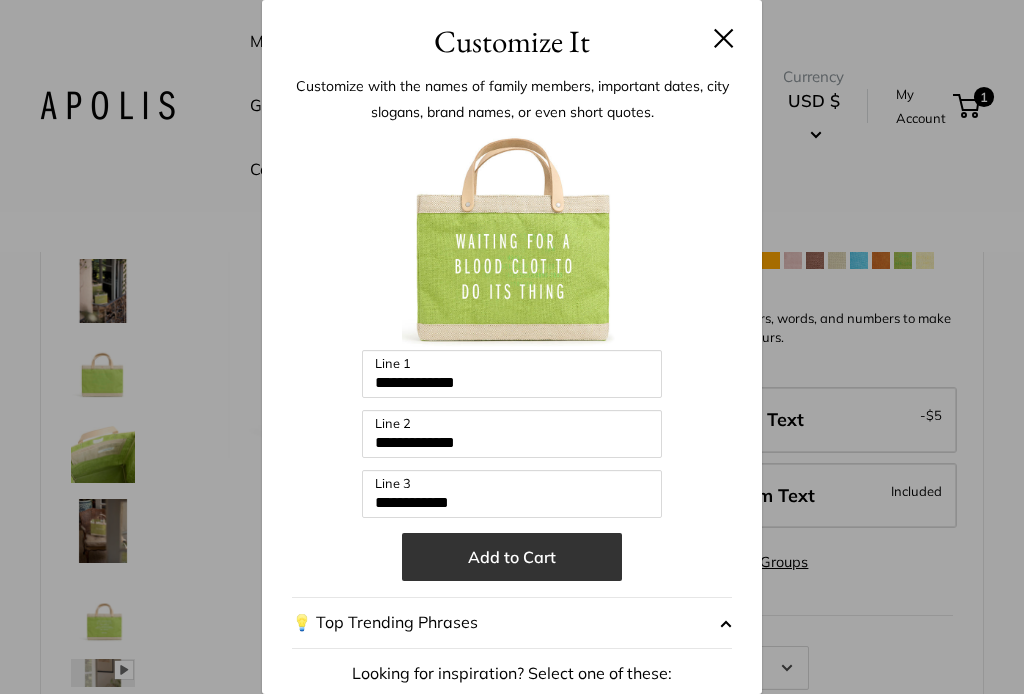 click on "Add to Cart" at bounding box center [512, 557] 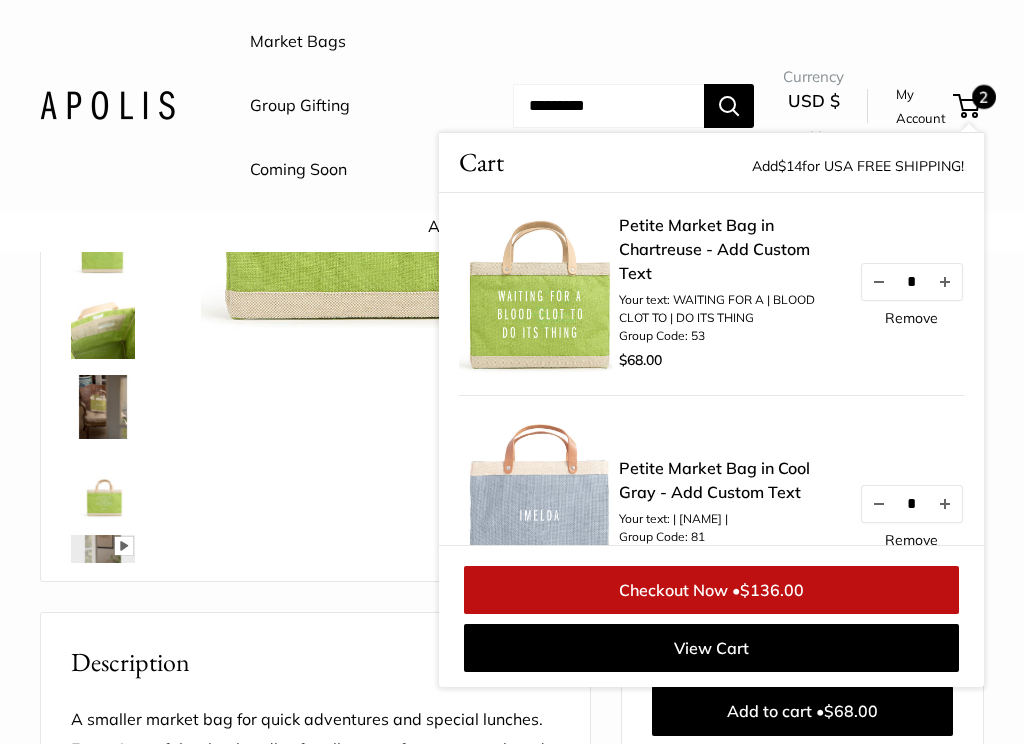 scroll, scrollTop: 449, scrollLeft: 0, axis: vertical 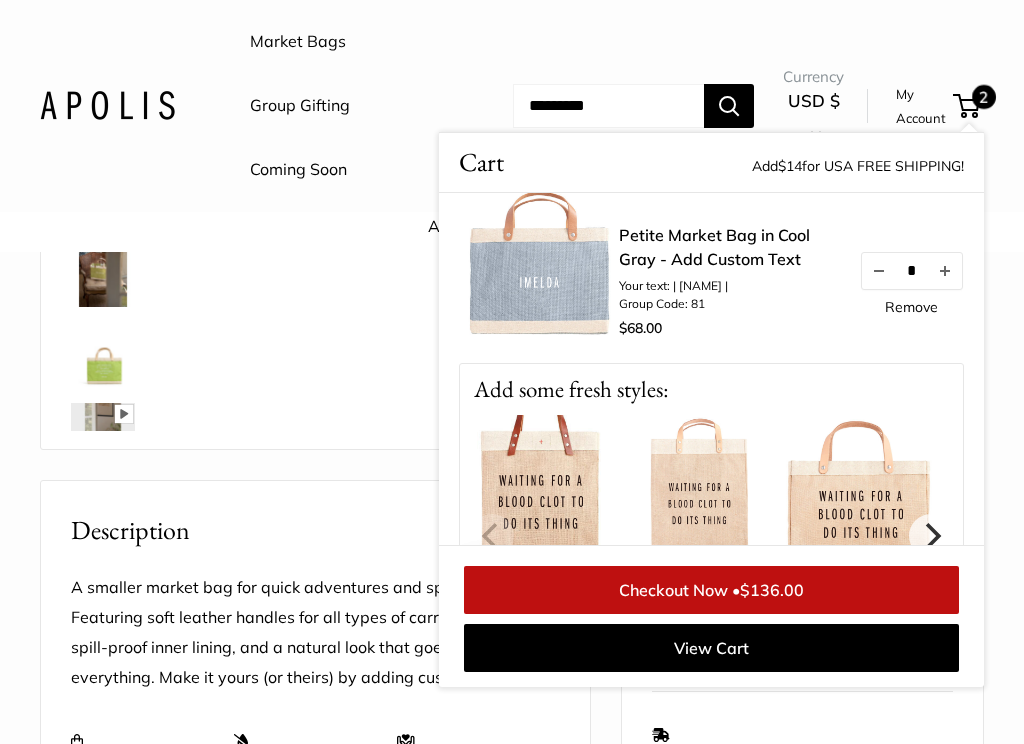 click on "Checkout Now •  $136.00" at bounding box center (711, 590) 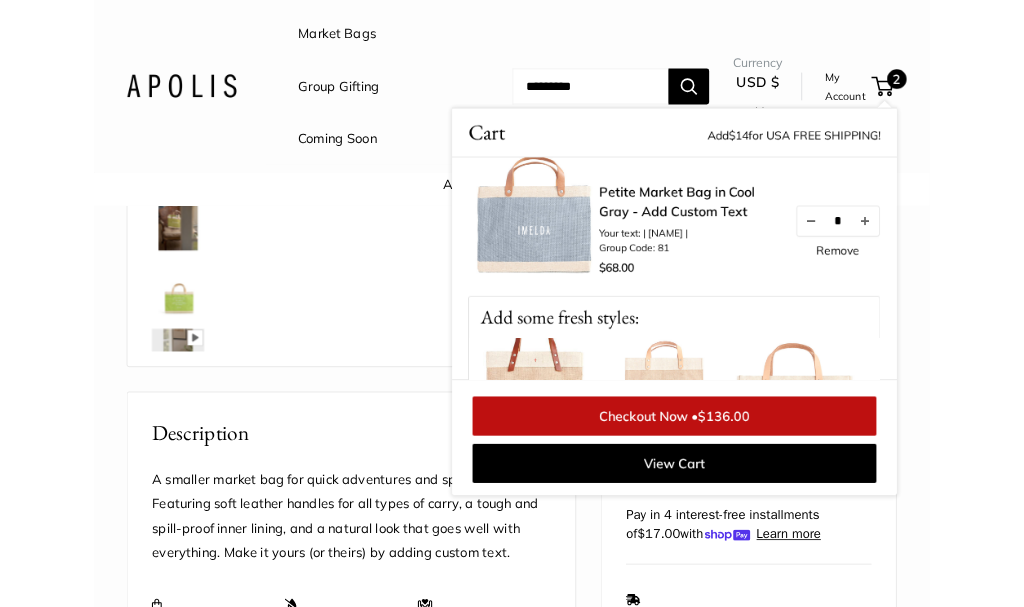 scroll, scrollTop: 545, scrollLeft: 0, axis: vertical 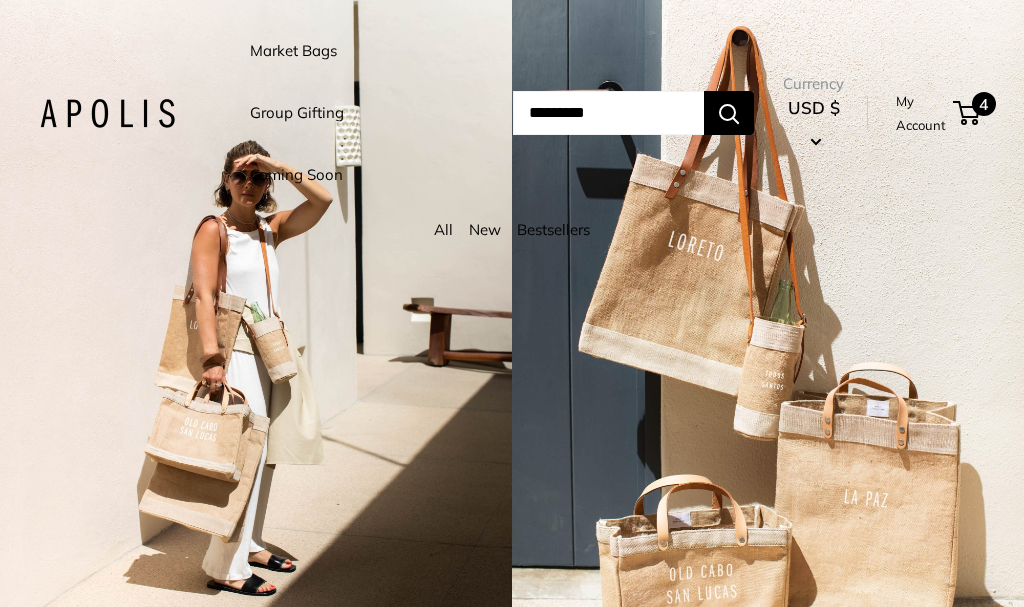 click on "4" at bounding box center [966, 113] 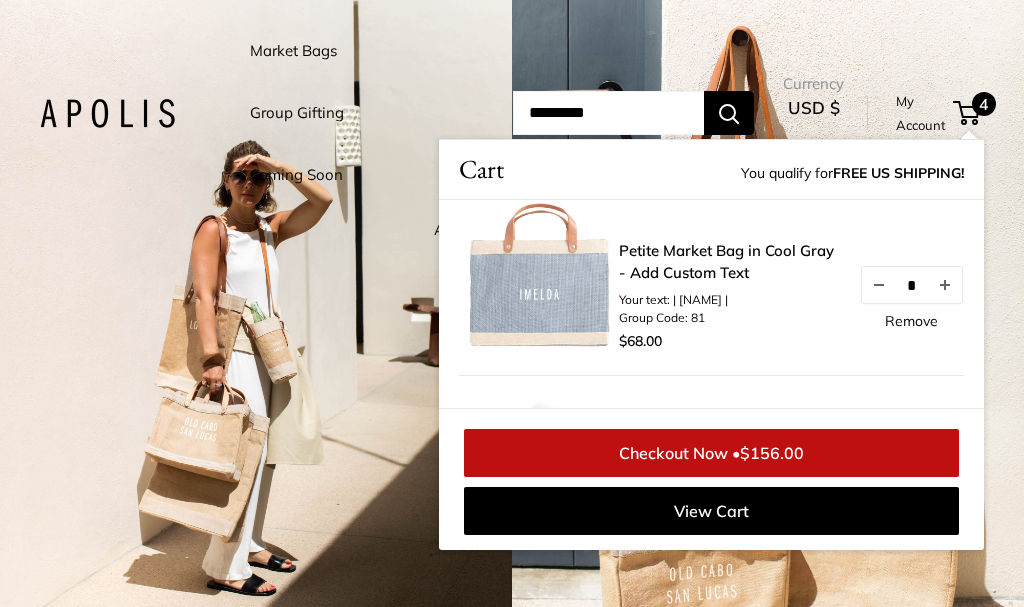scroll, scrollTop: 225, scrollLeft: 0, axis: vertical 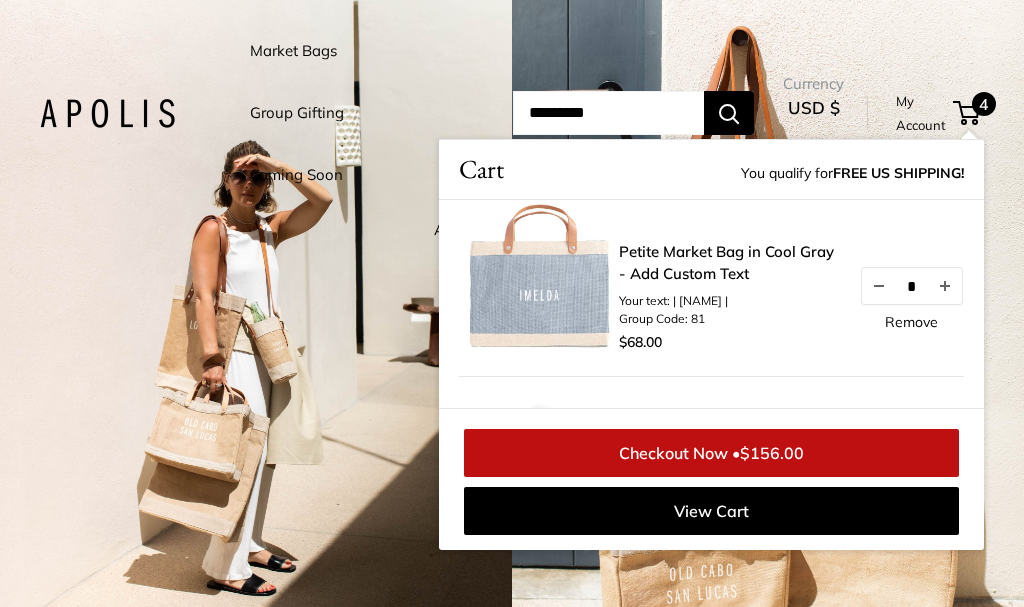 click on "Remove" at bounding box center (911, 323) 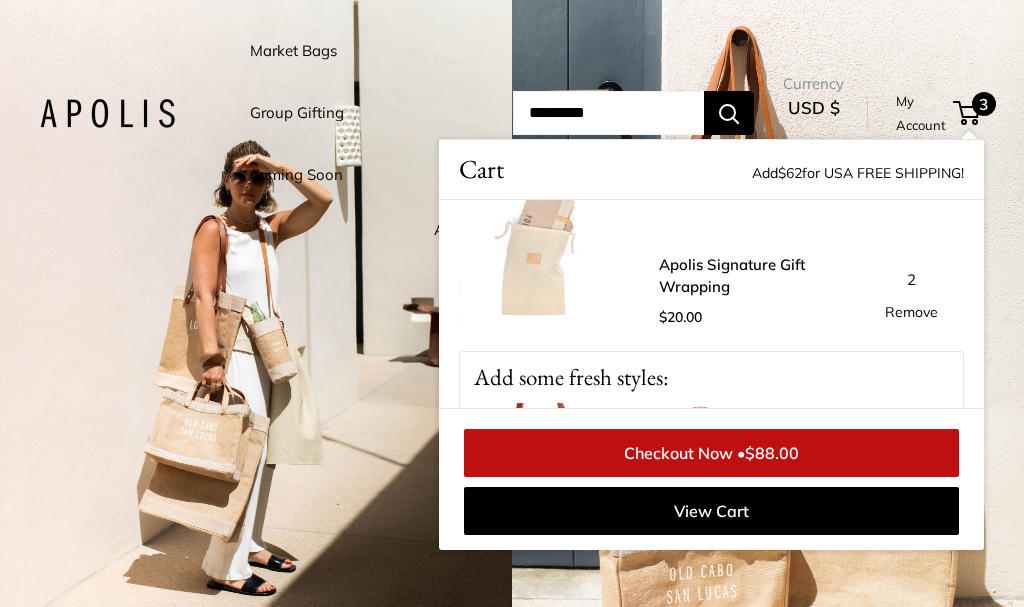 scroll, scrollTop: 264, scrollLeft: 0, axis: vertical 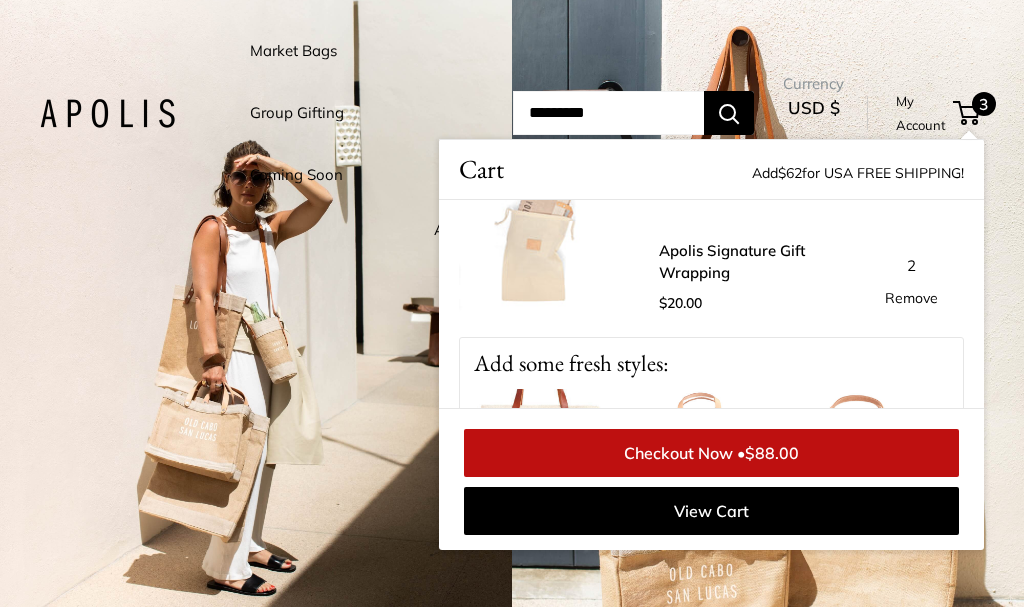 click at bounding box center [256, 303] 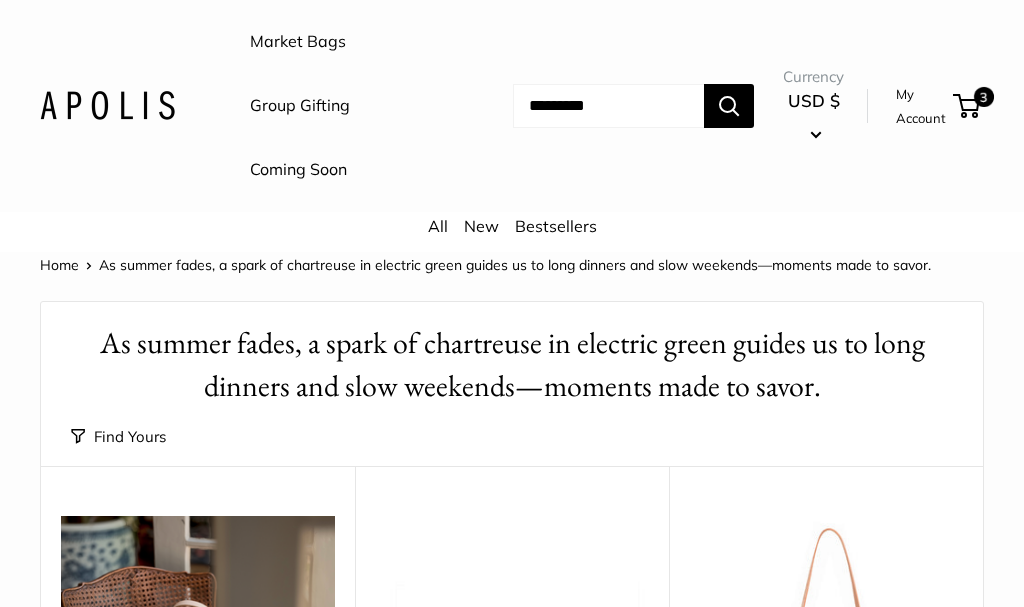 scroll, scrollTop: 0, scrollLeft: 0, axis: both 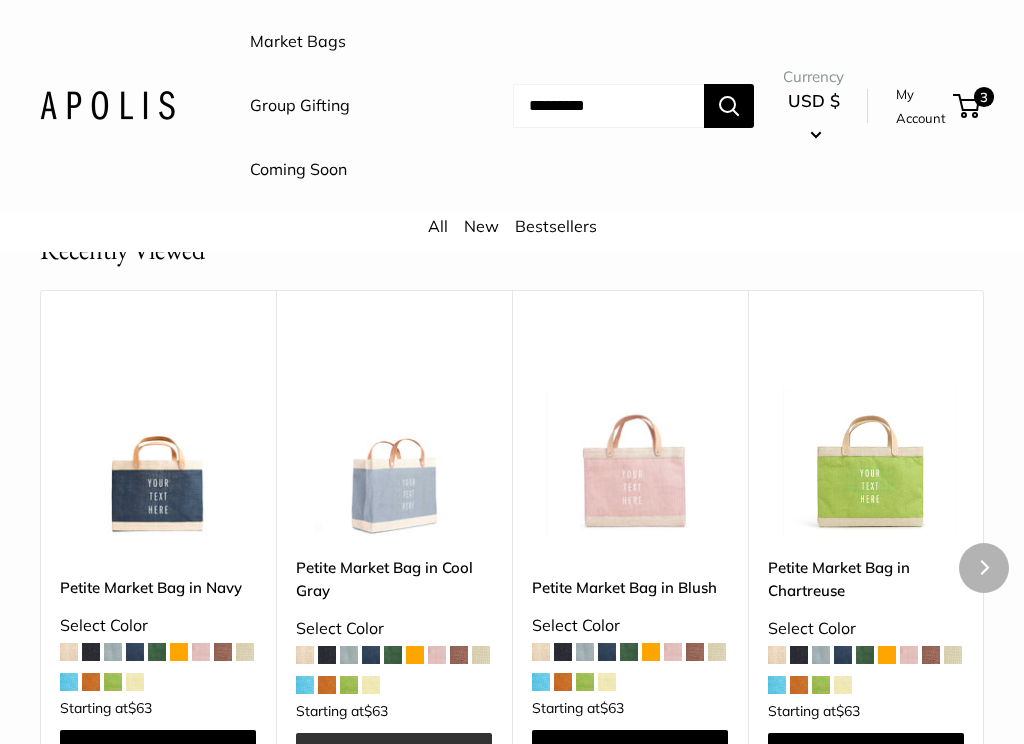click on "Shop & Customize" at bounding box center [394, 754] 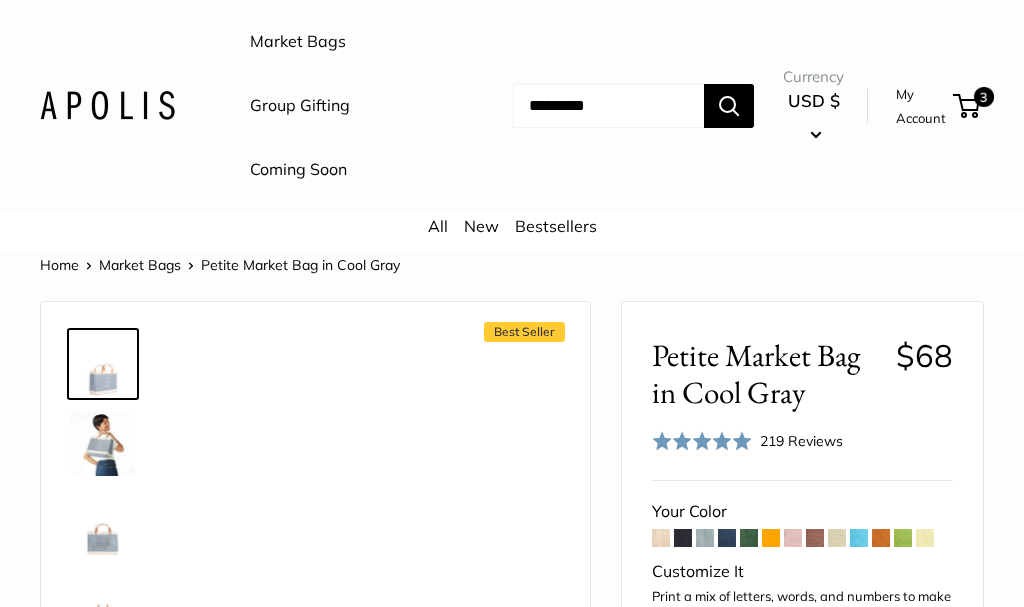 click at bounding box center [340, 471] 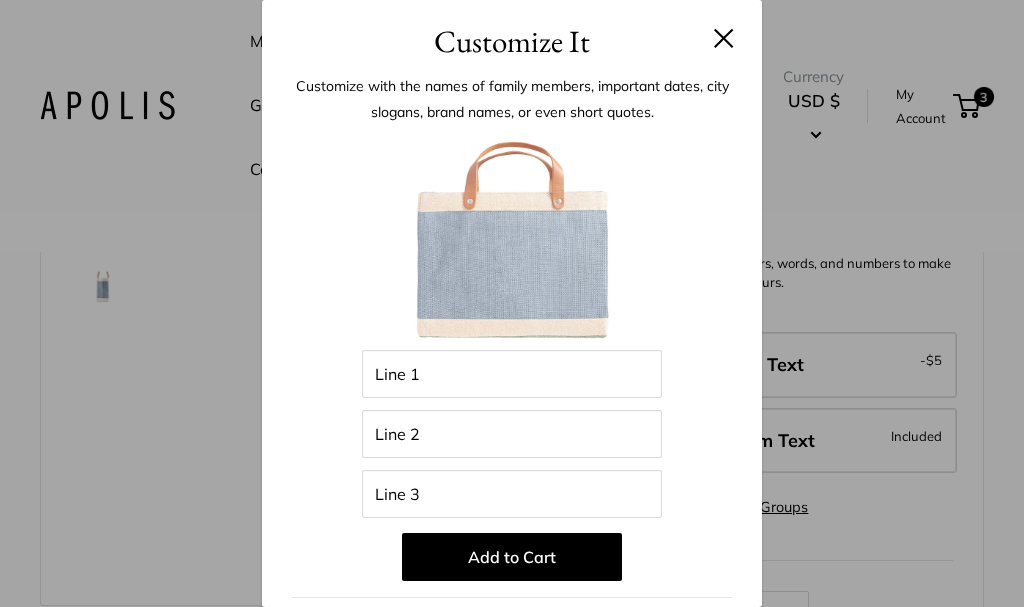 scroll, scrollTop: 333, scrollLeft: 0, axis: vertical 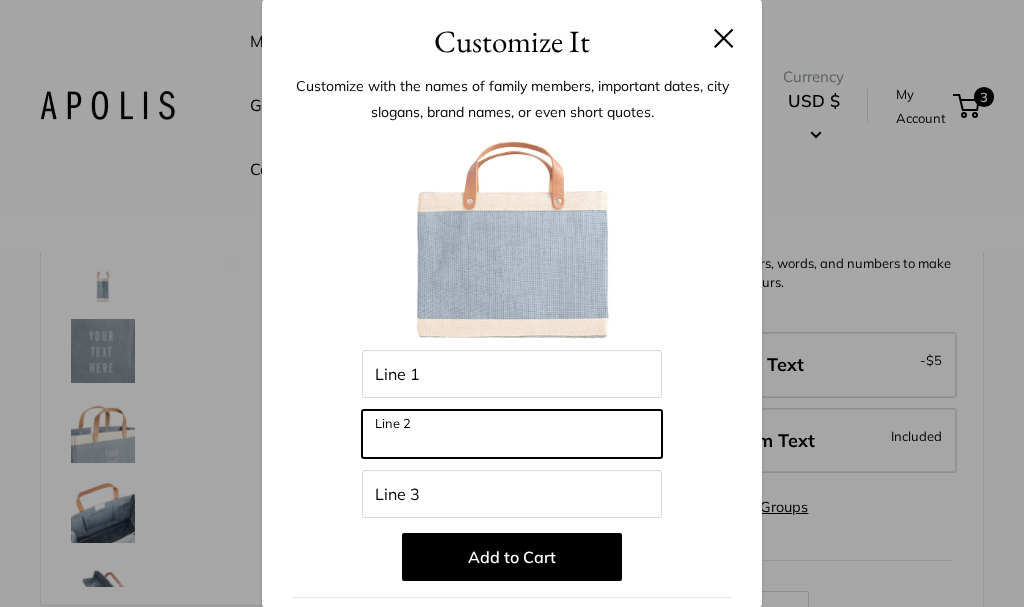 click on "Line 2" at bounding box center [512, 434] 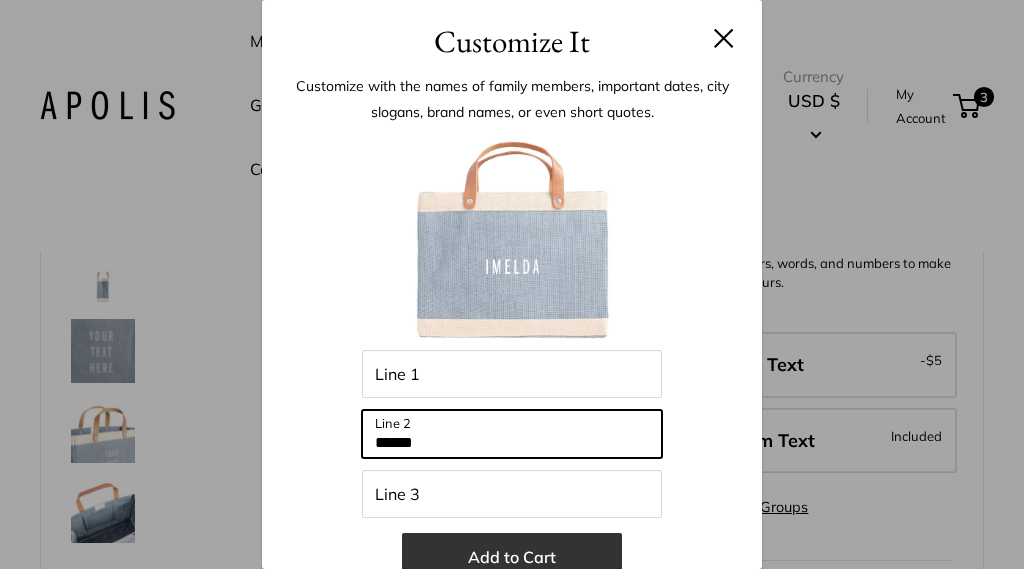 type on "******" 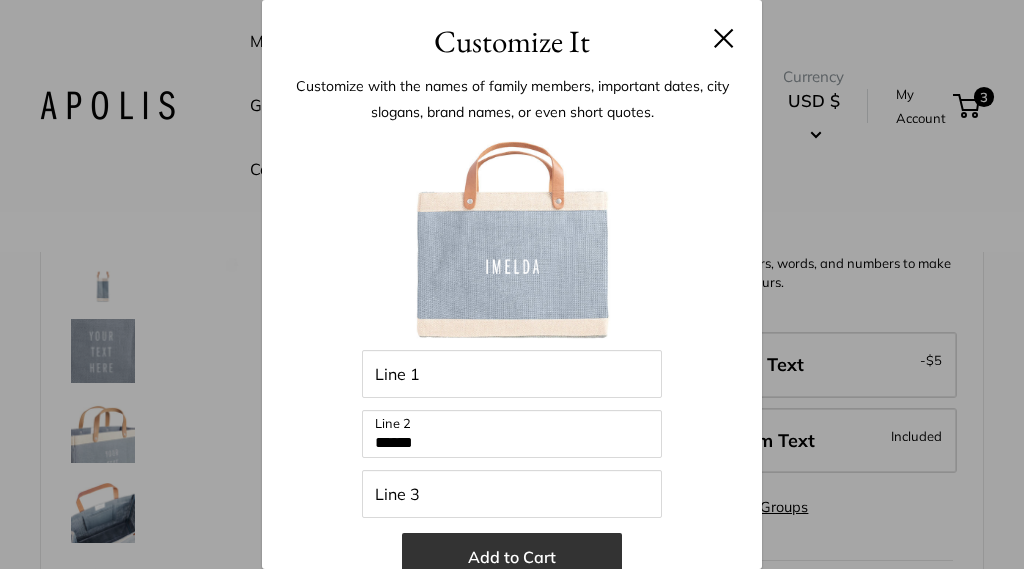 click on "Add to Cart" at bounding box center (512, 557) 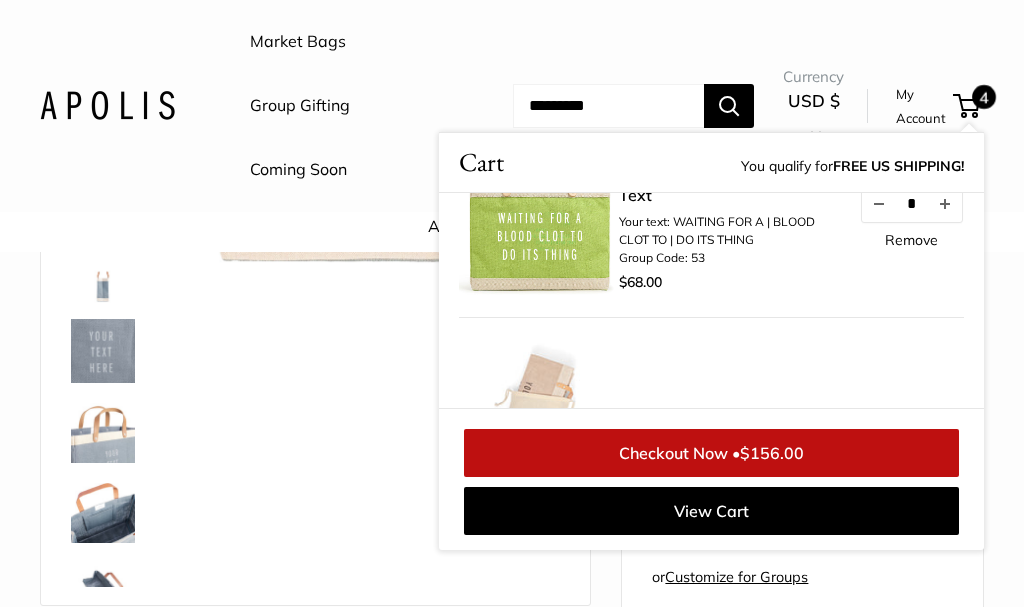 scroll, scrollTop: 0, scrollLeft: 0, axis: both 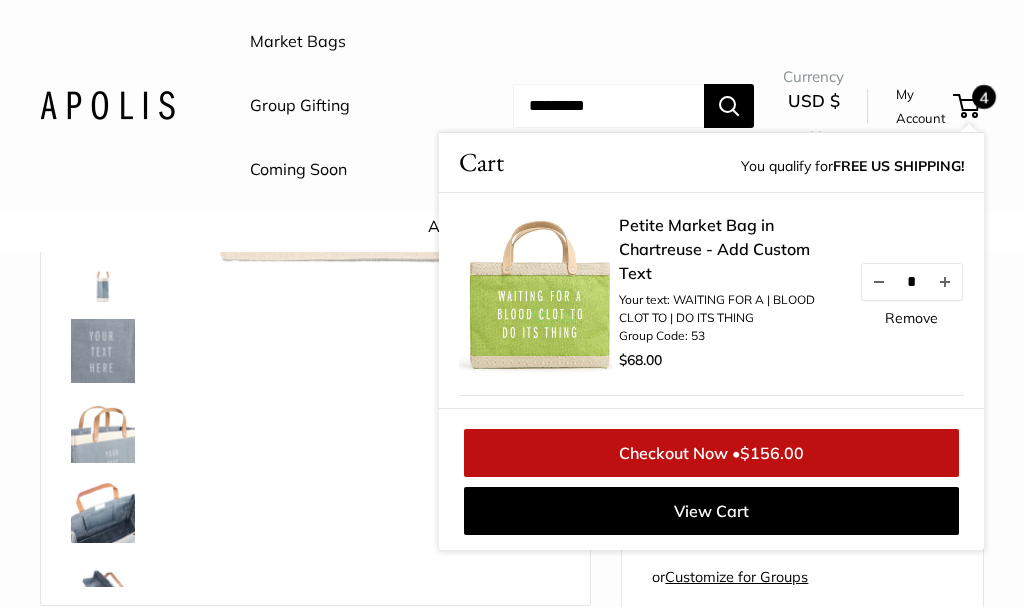 click on "$156.00" at bounding box center (772, 453) 